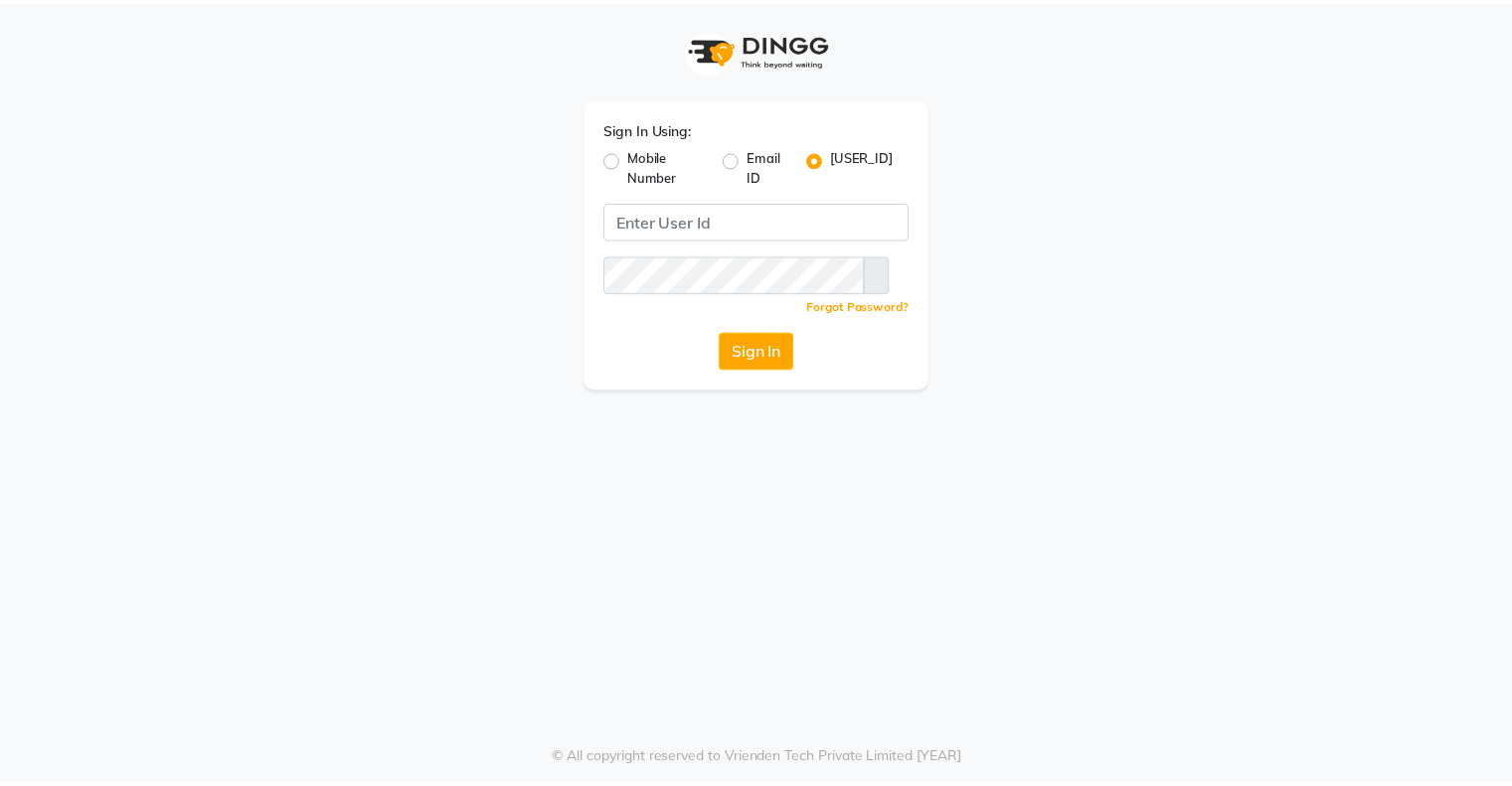 scroll, scrollTop: 0, scrollLeft: 0, axis: both 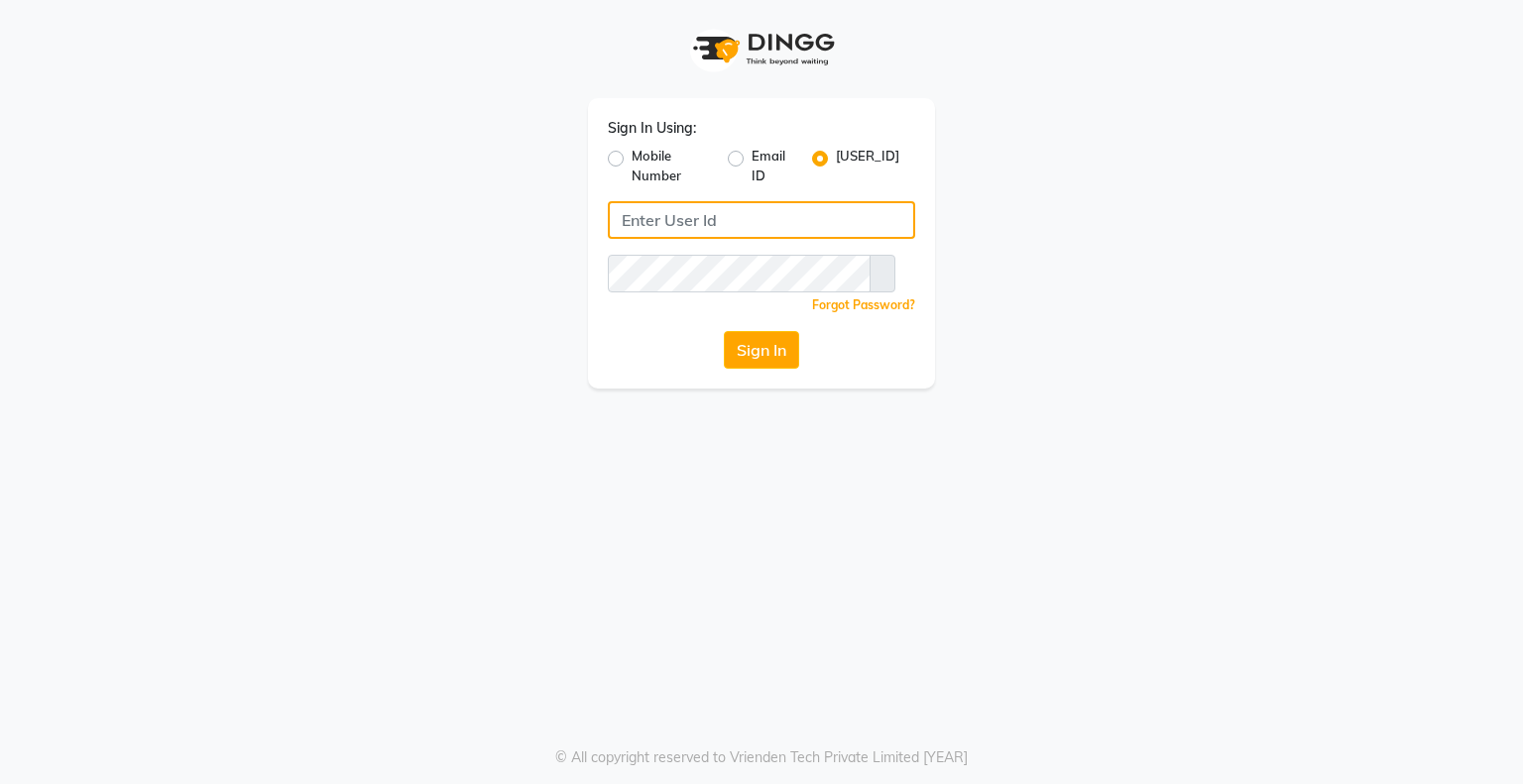 click at bounding box center [762, 220] 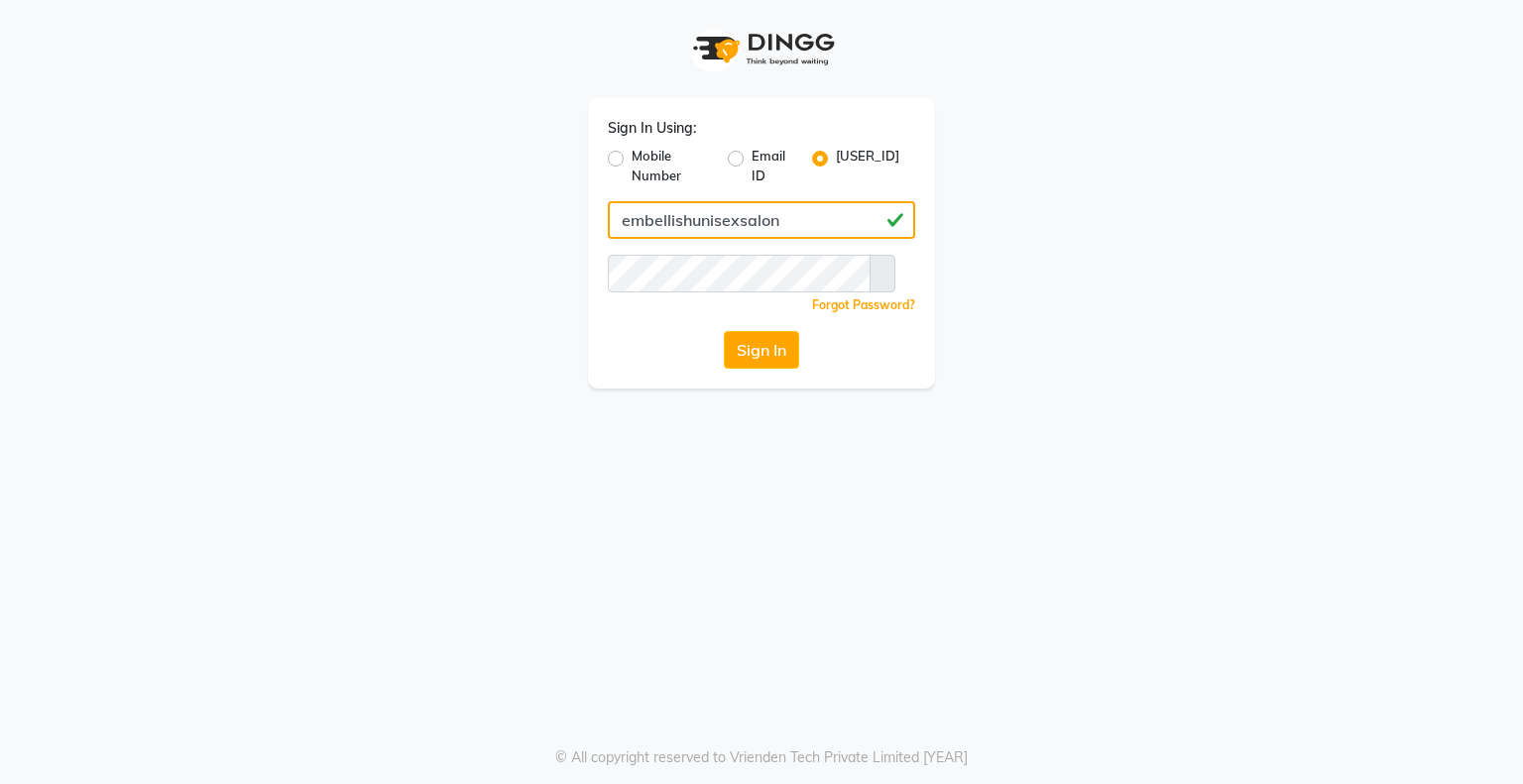 drag, startPoint x: 613, startPoint y: 206, endPoint x: 804, endPoint y: 205, distance: 191.0026 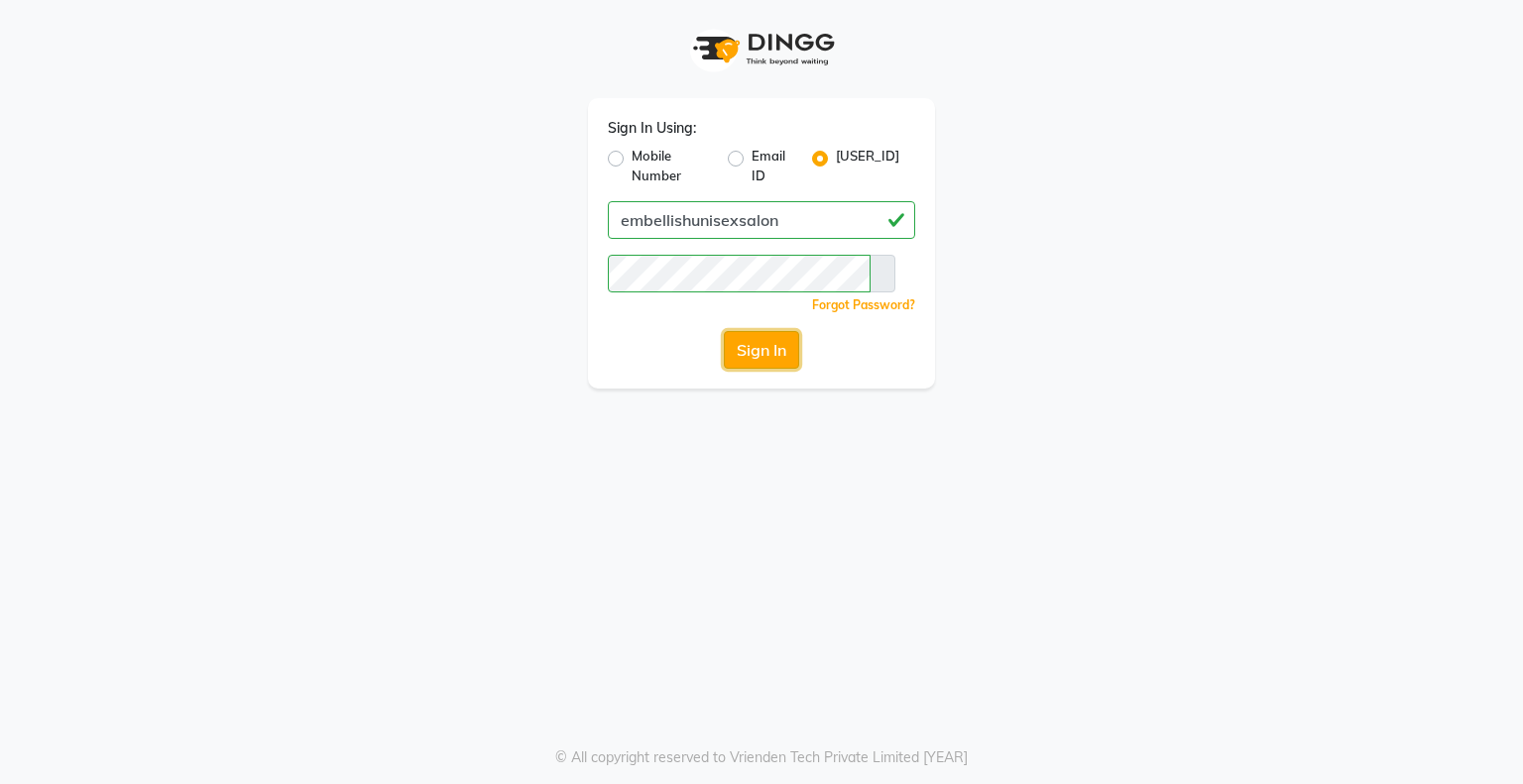 click on "Sign In" at bounding box center (762, 350) 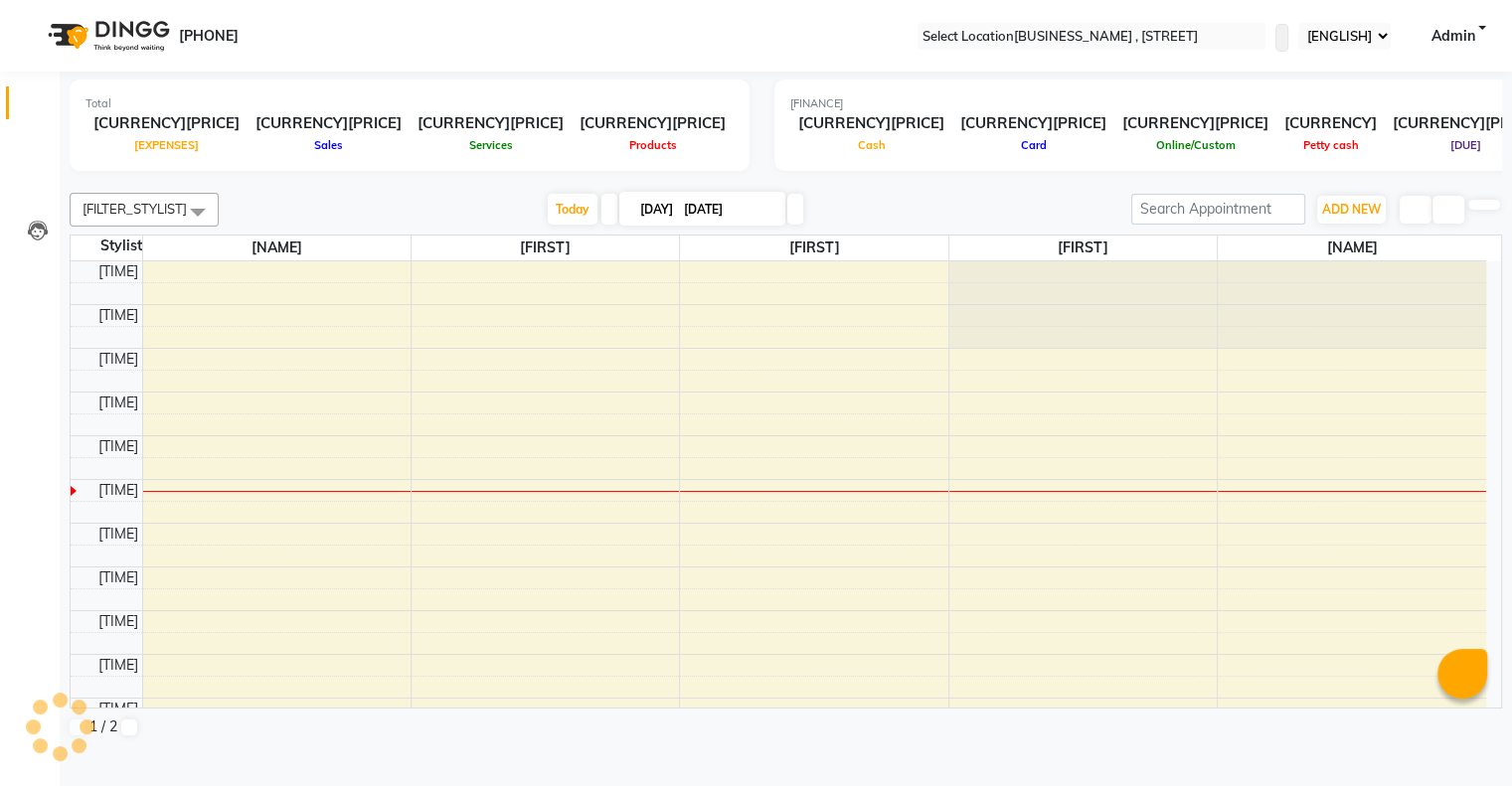 scroll, scrollTop: 0, scrollLeft: 0, axis: both 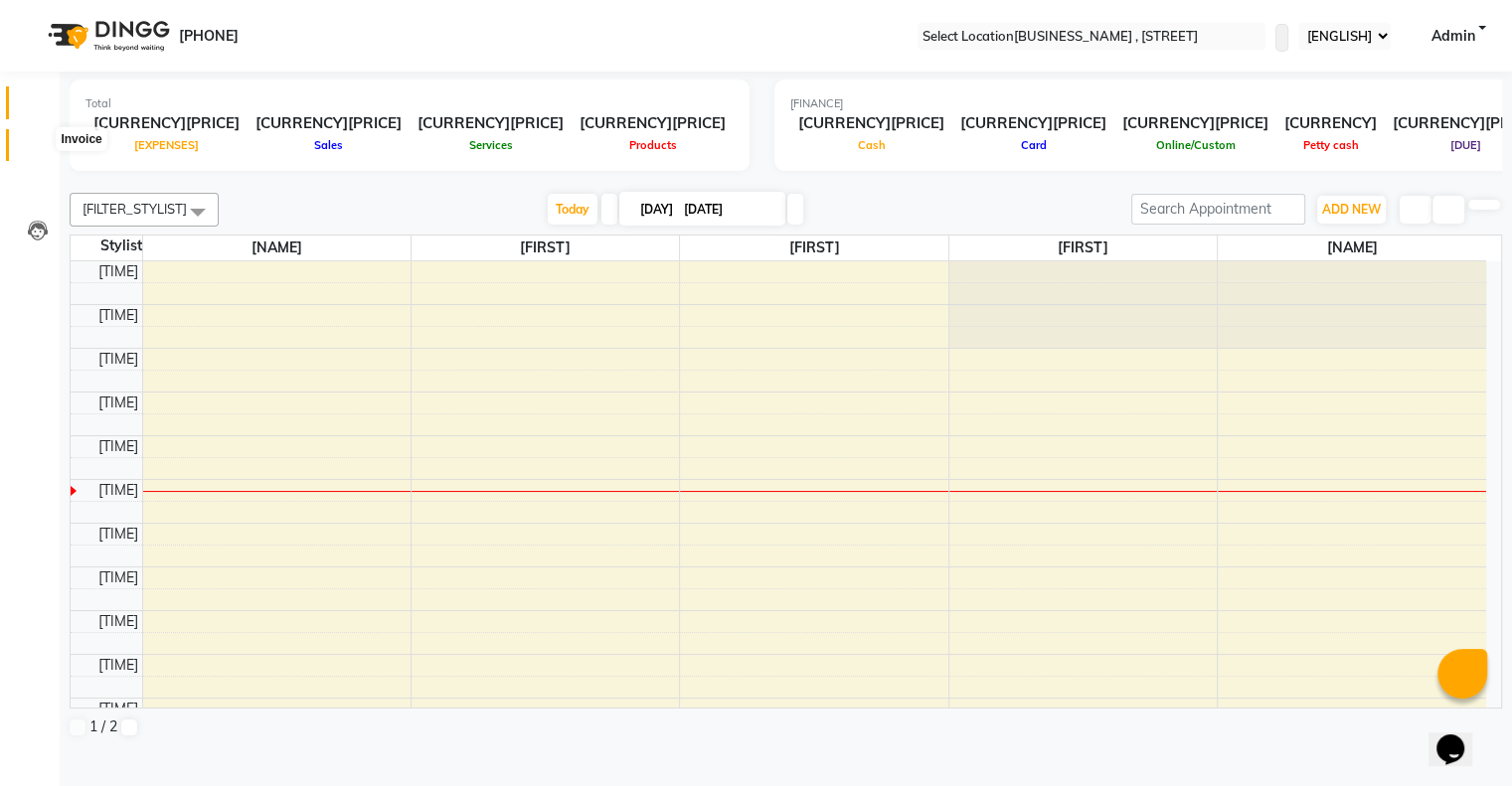 click at bounding box center [38, 150] 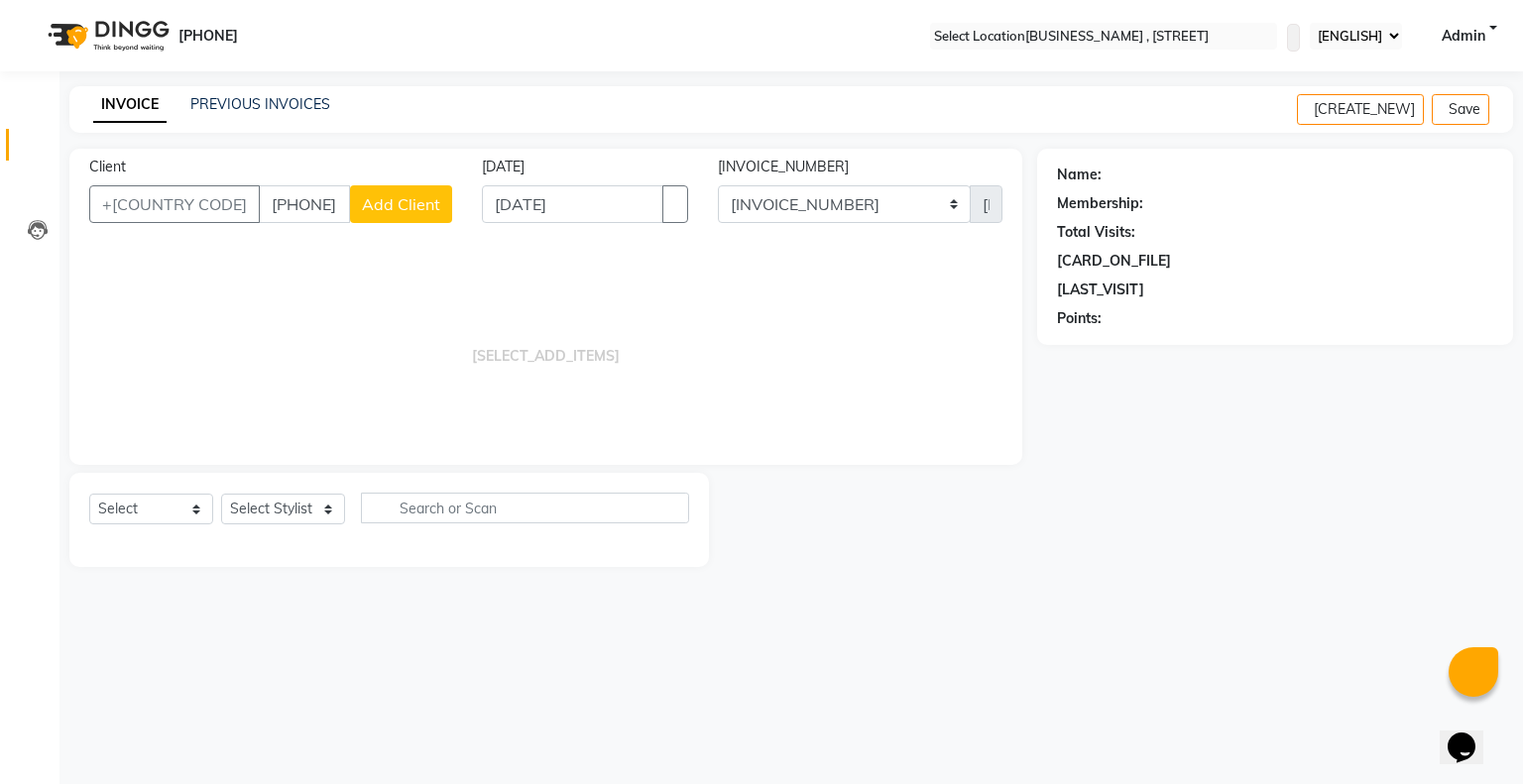 type on "[PHONE]" 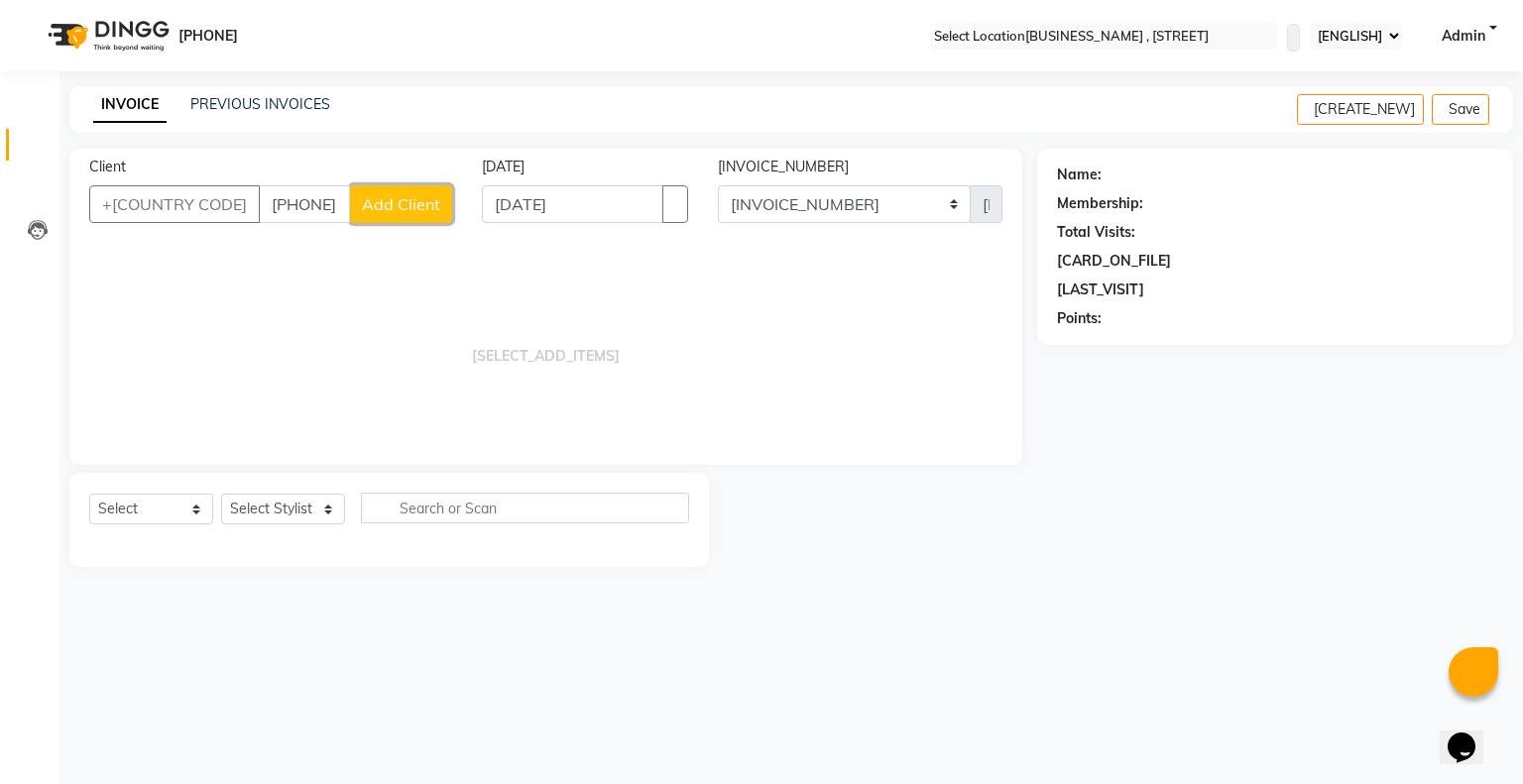 click on "Add Client" at bounding box center (401, 204) 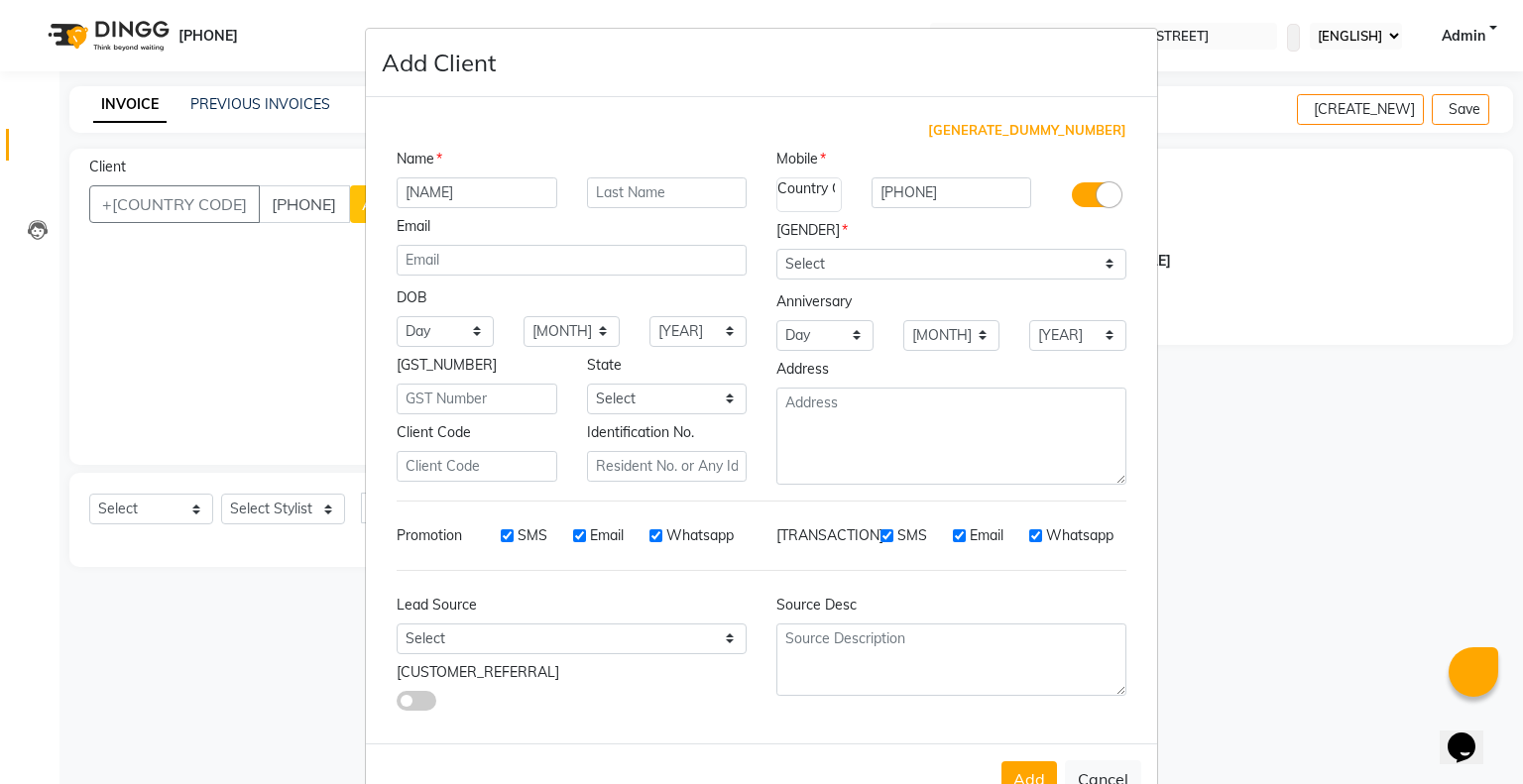 type on "[NAME]" 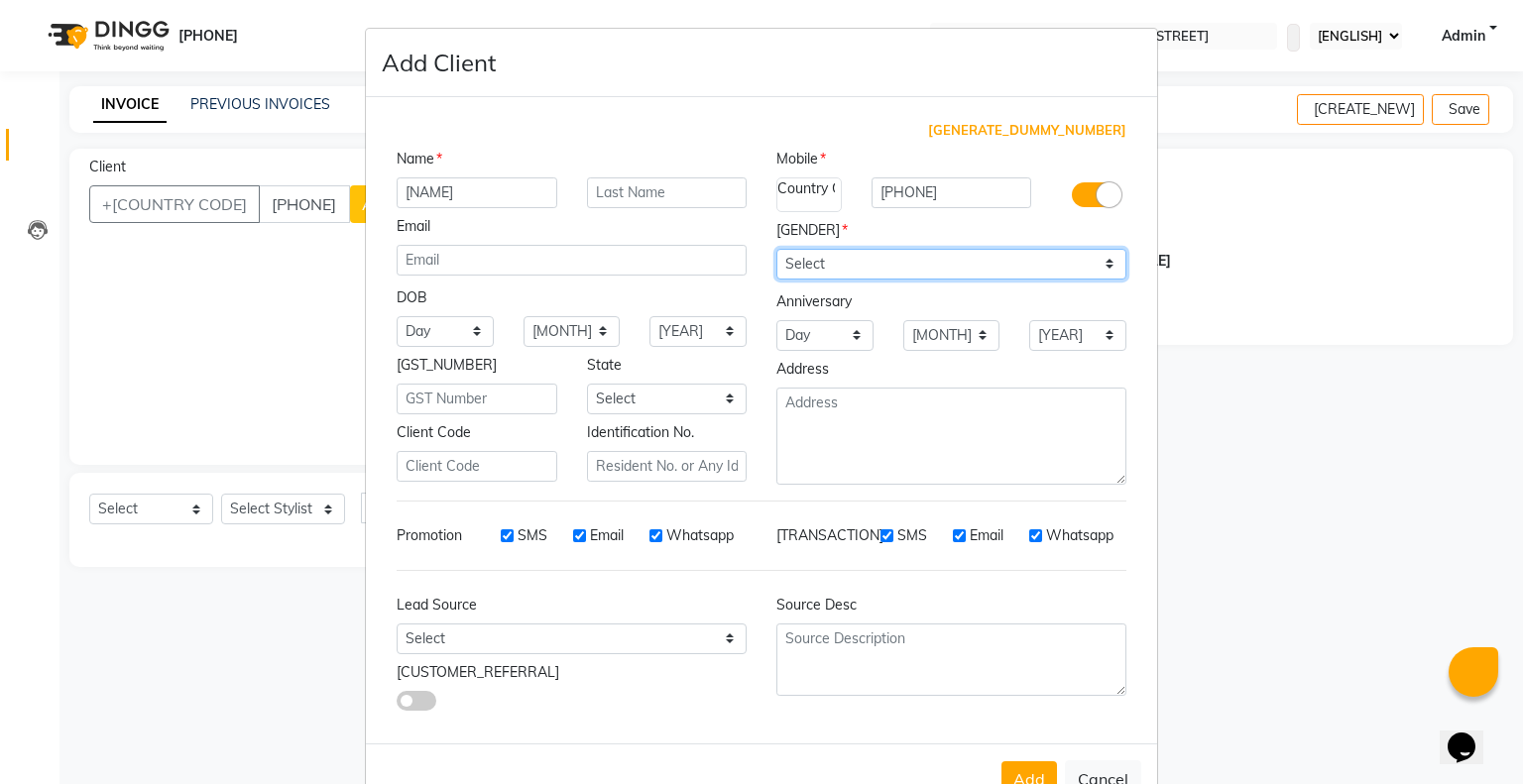 click on "[SELECT_GENDER]" at bounding box center [951, 264] 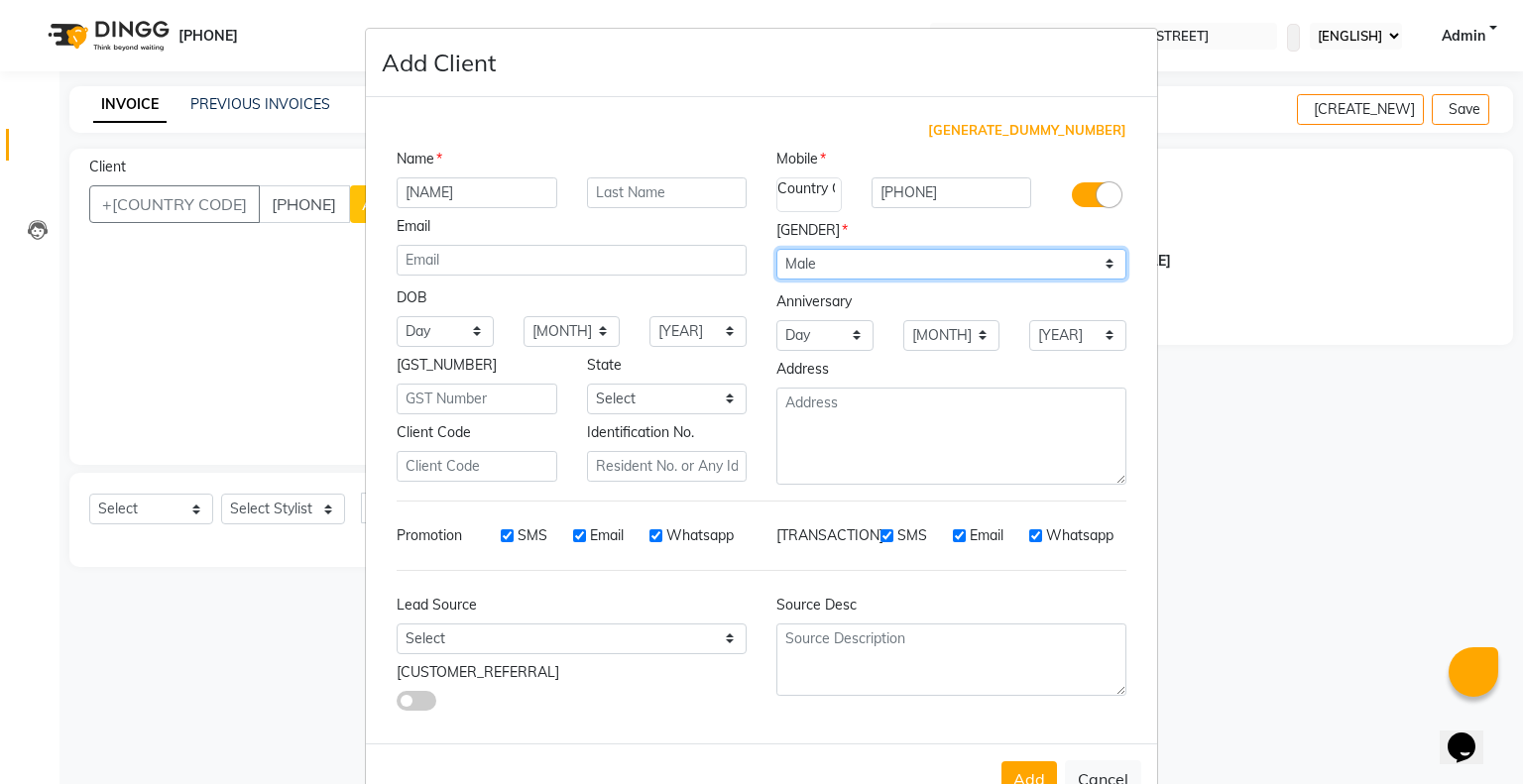 click on "[SELECT_GENDER]" at bounding box center [951, 264] 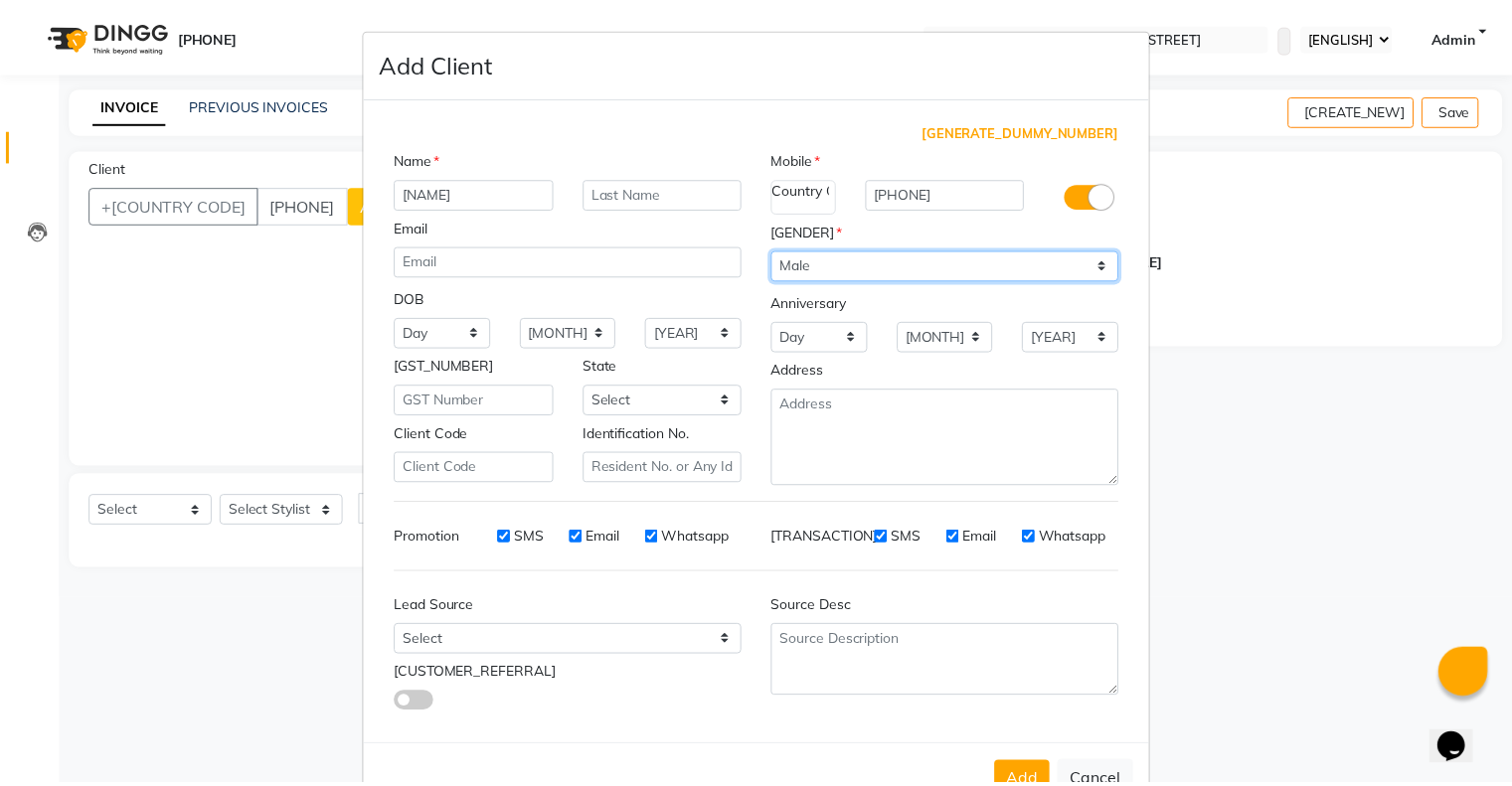 scroll, scrollTop: 65, scrollLeft: 0, axis: vertical 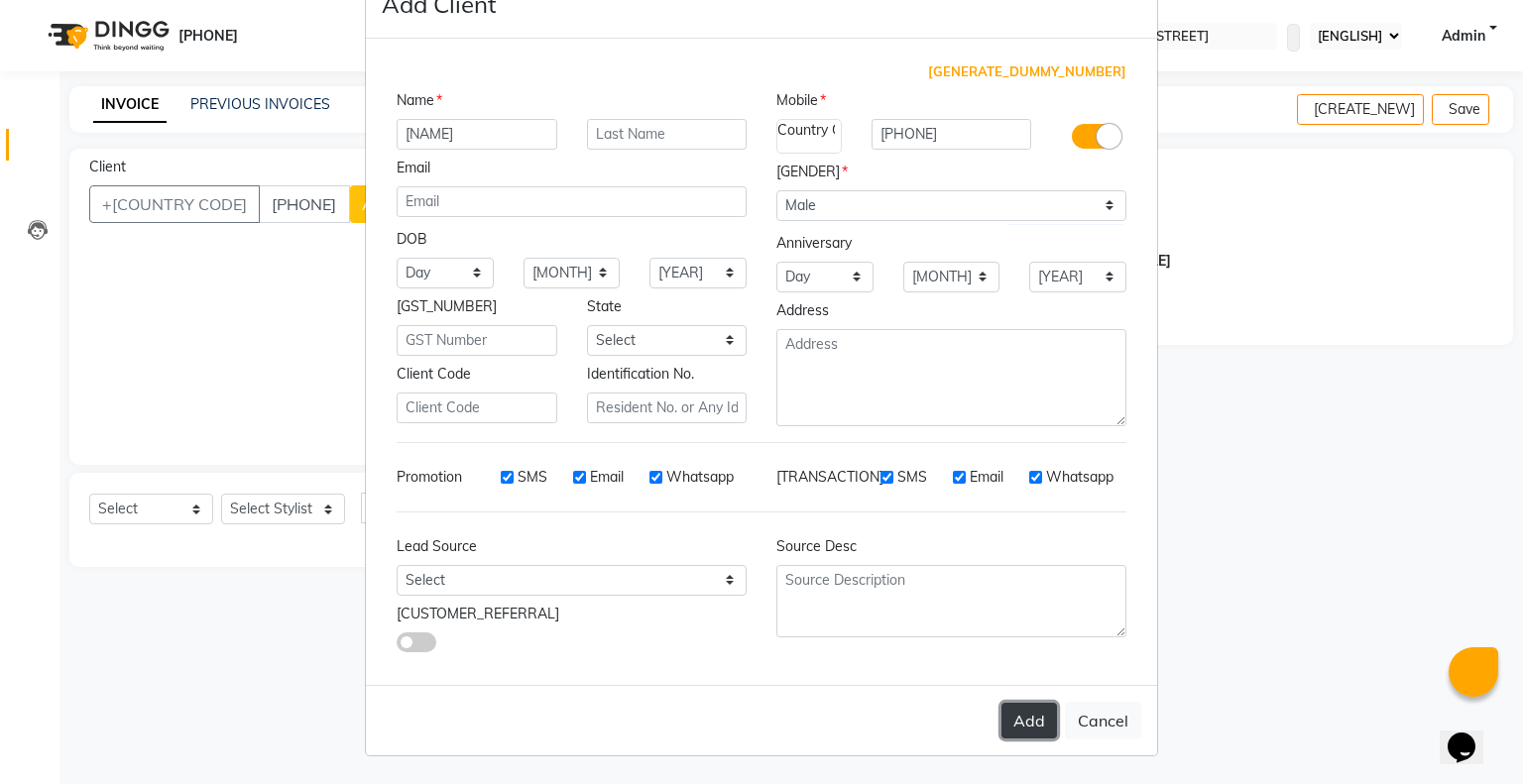 click on "Add" at bounding box center [1029, 721] 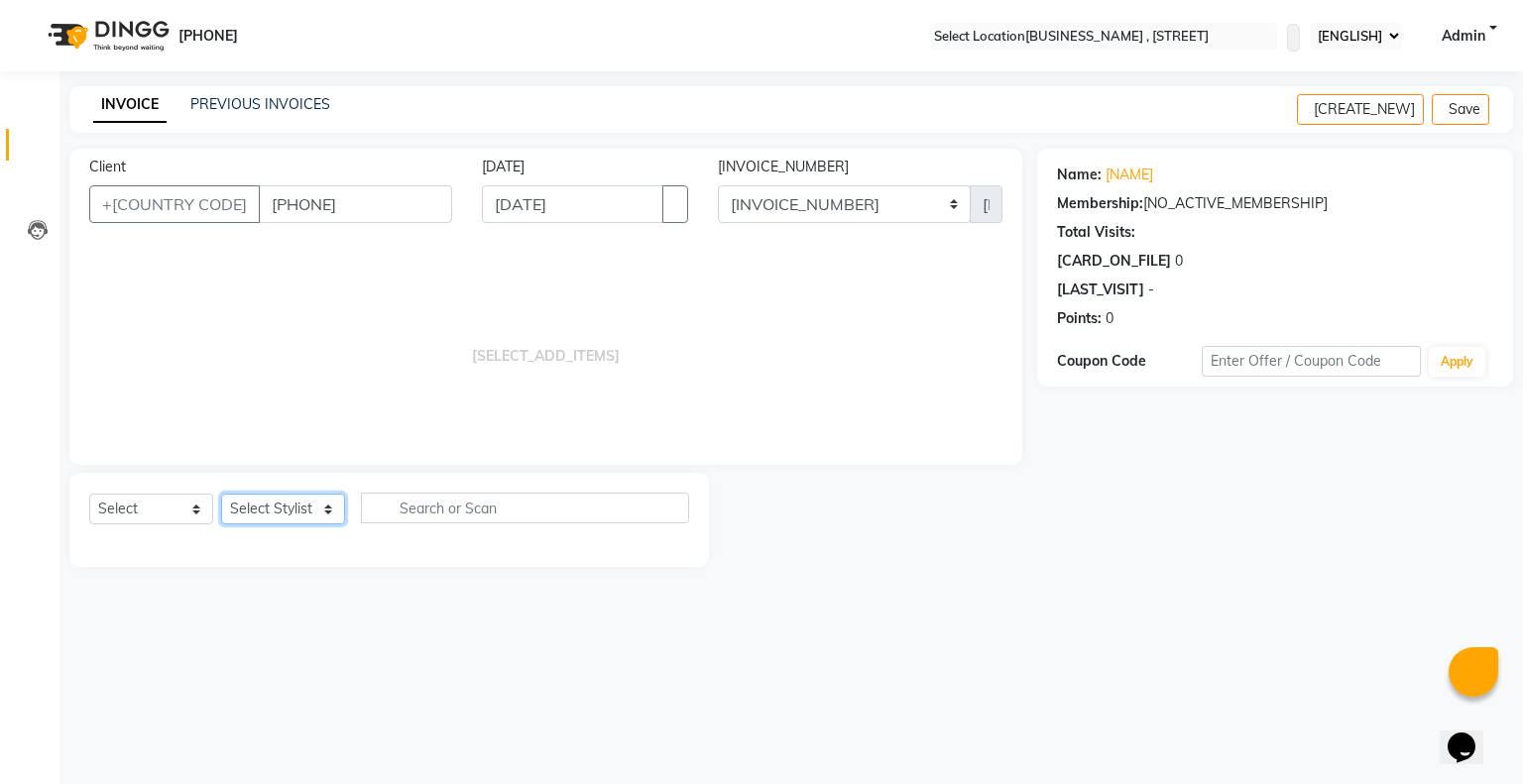 click on "Select Stylist [FIRST] [FIRST] [FIRST] [FIRST]  [FIRST]" at bounding box center (283, 508) 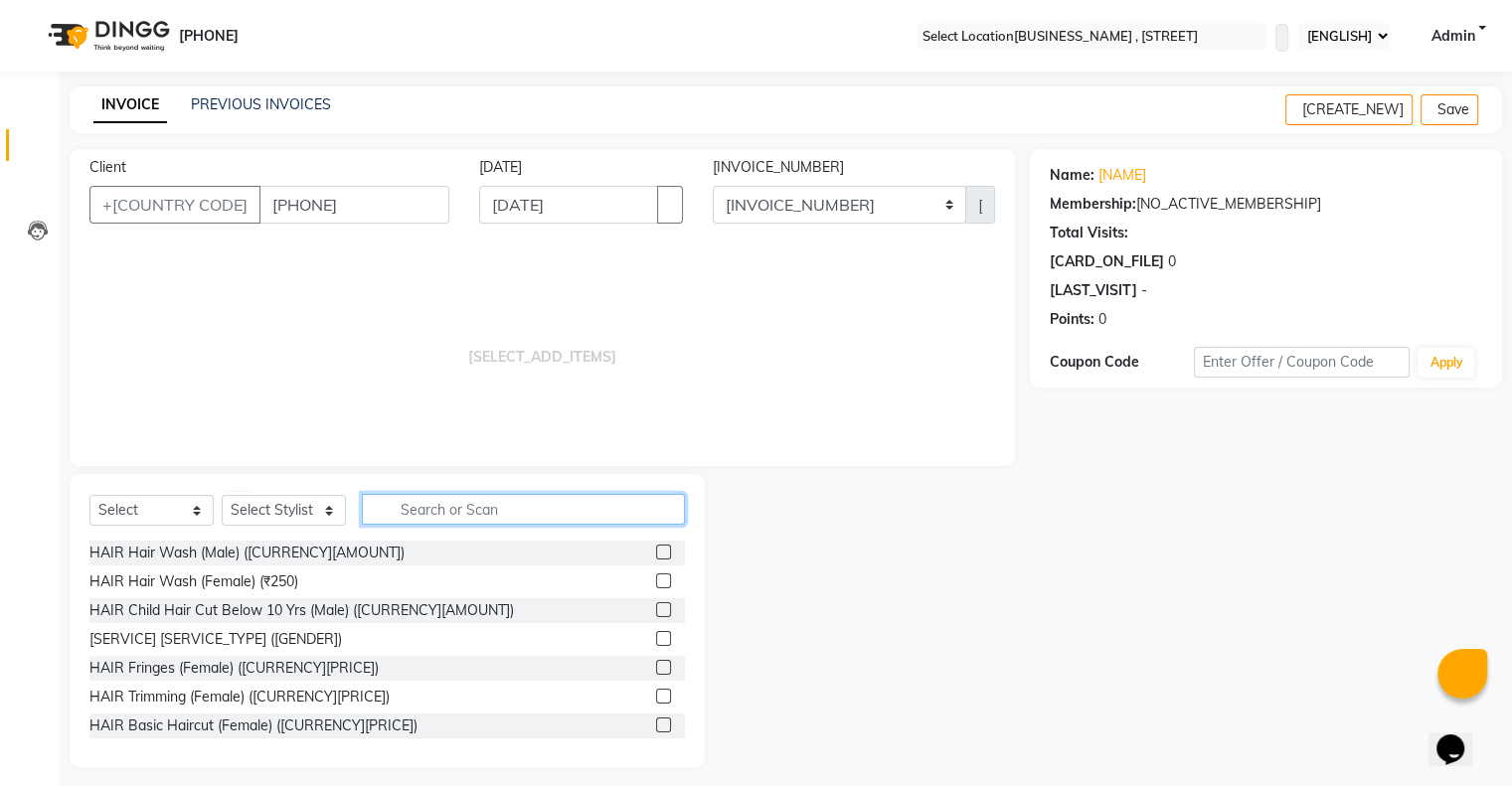 click at bounding box center [523, 509] 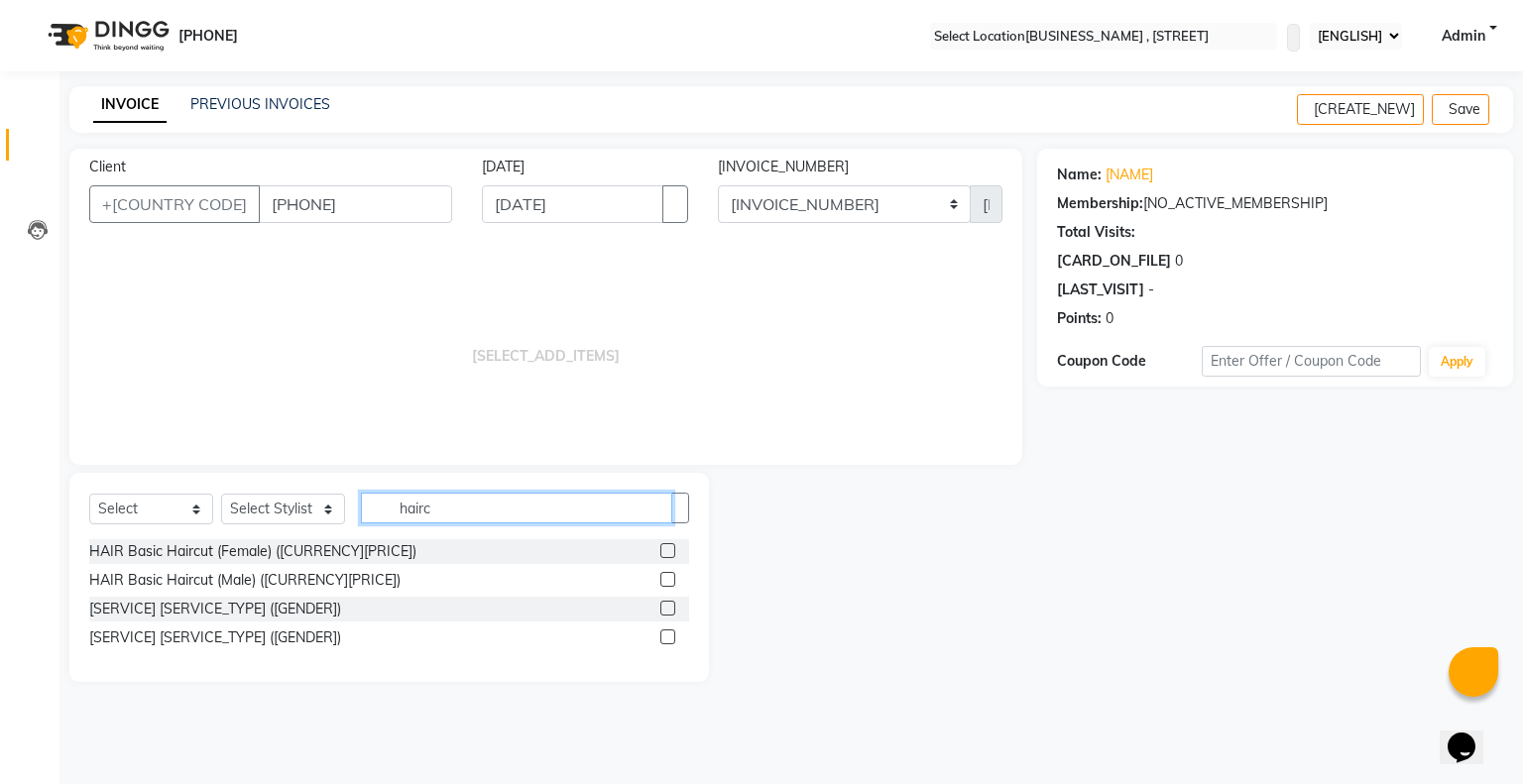 type on "hairc" 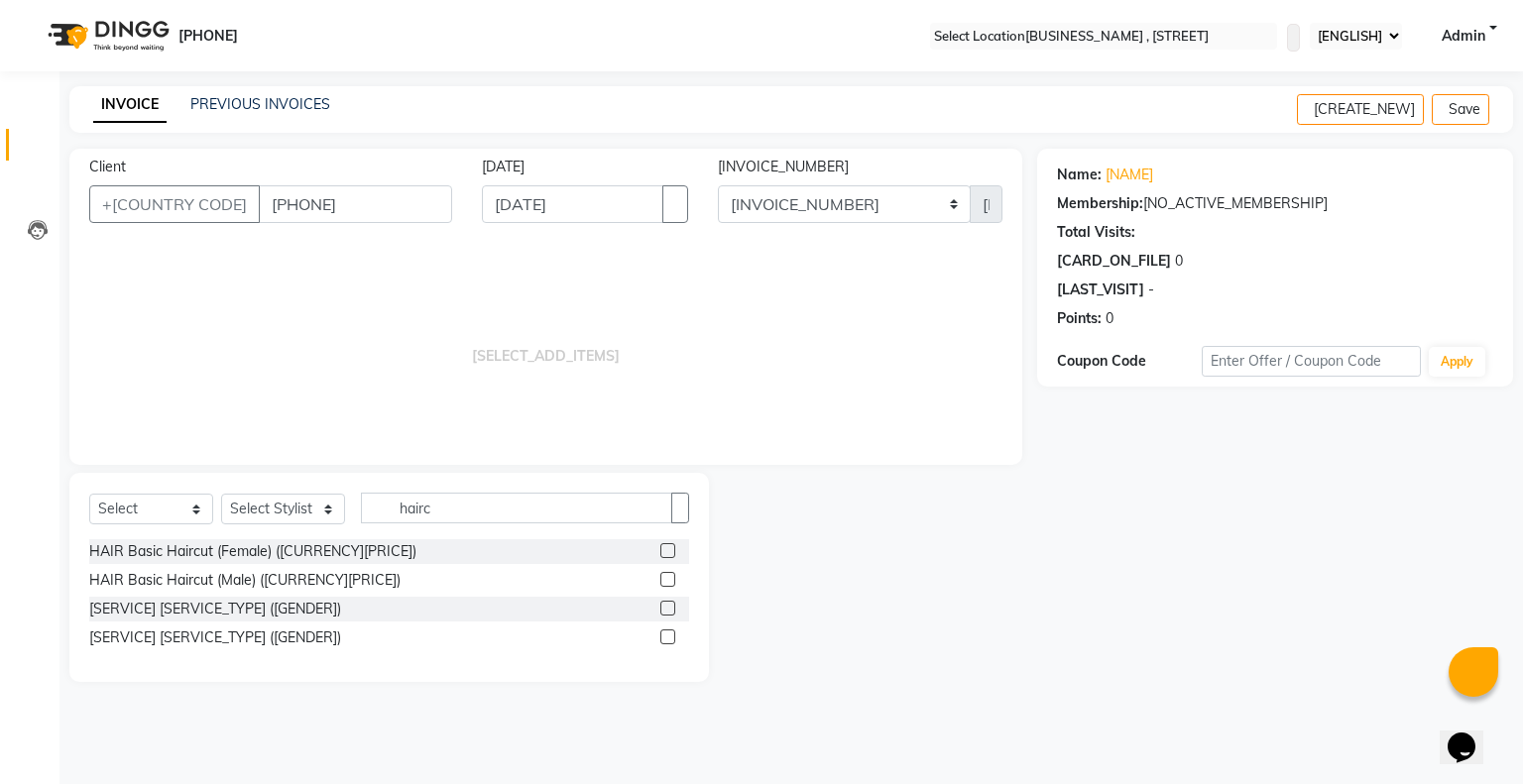 click at bounding box center [667, 579] 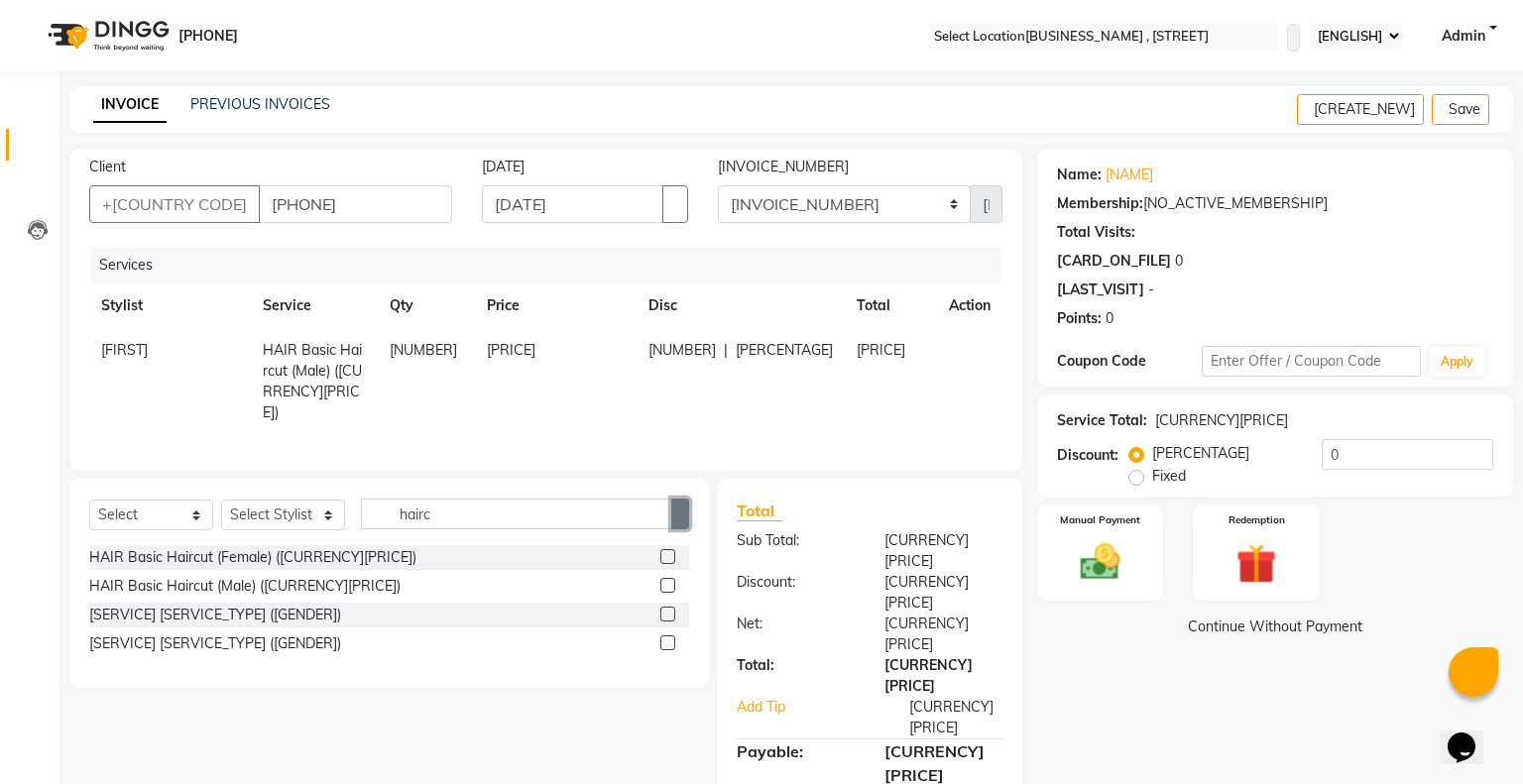 click at bounding box center (680, 514) 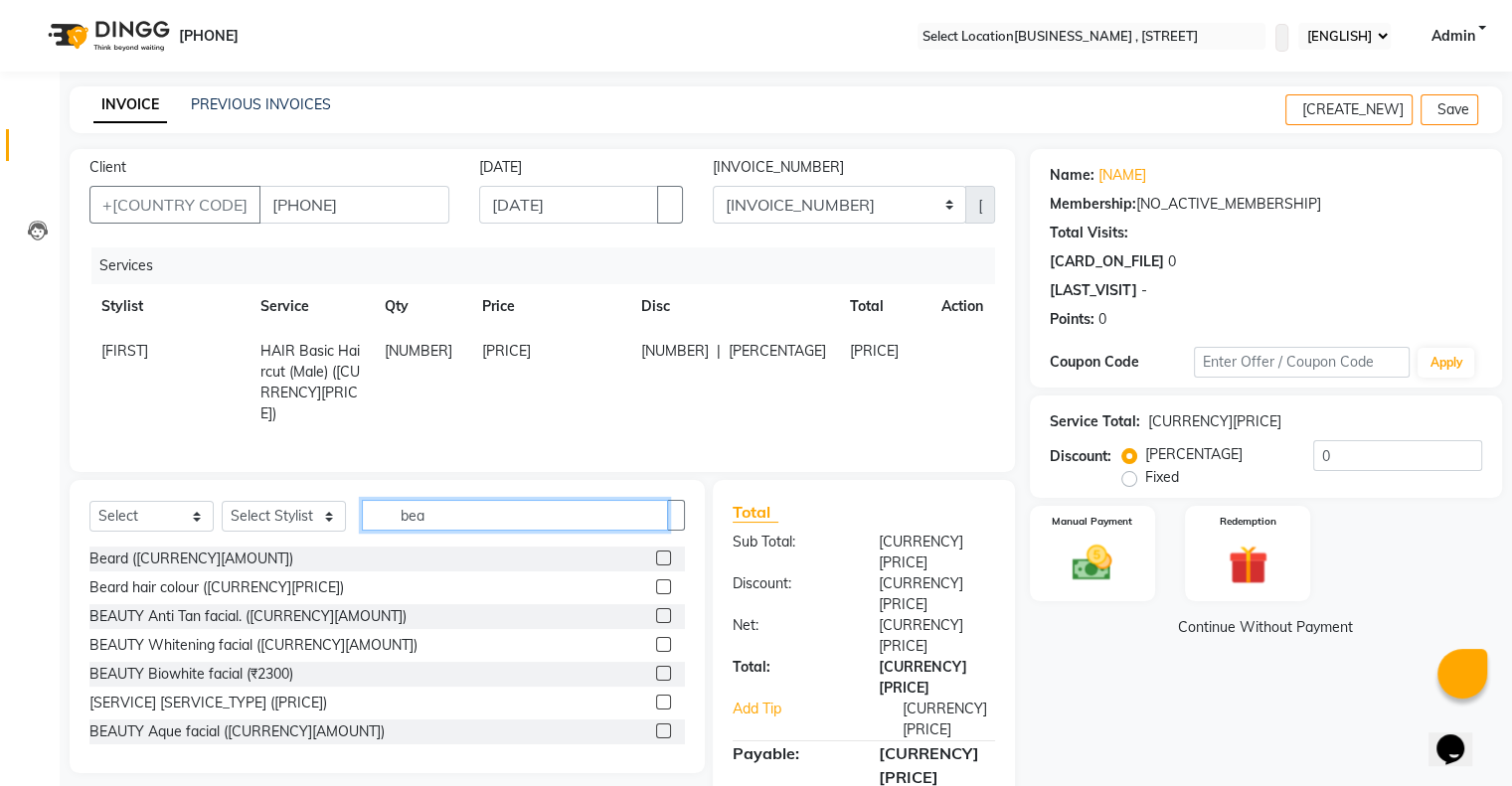 type on "bea" 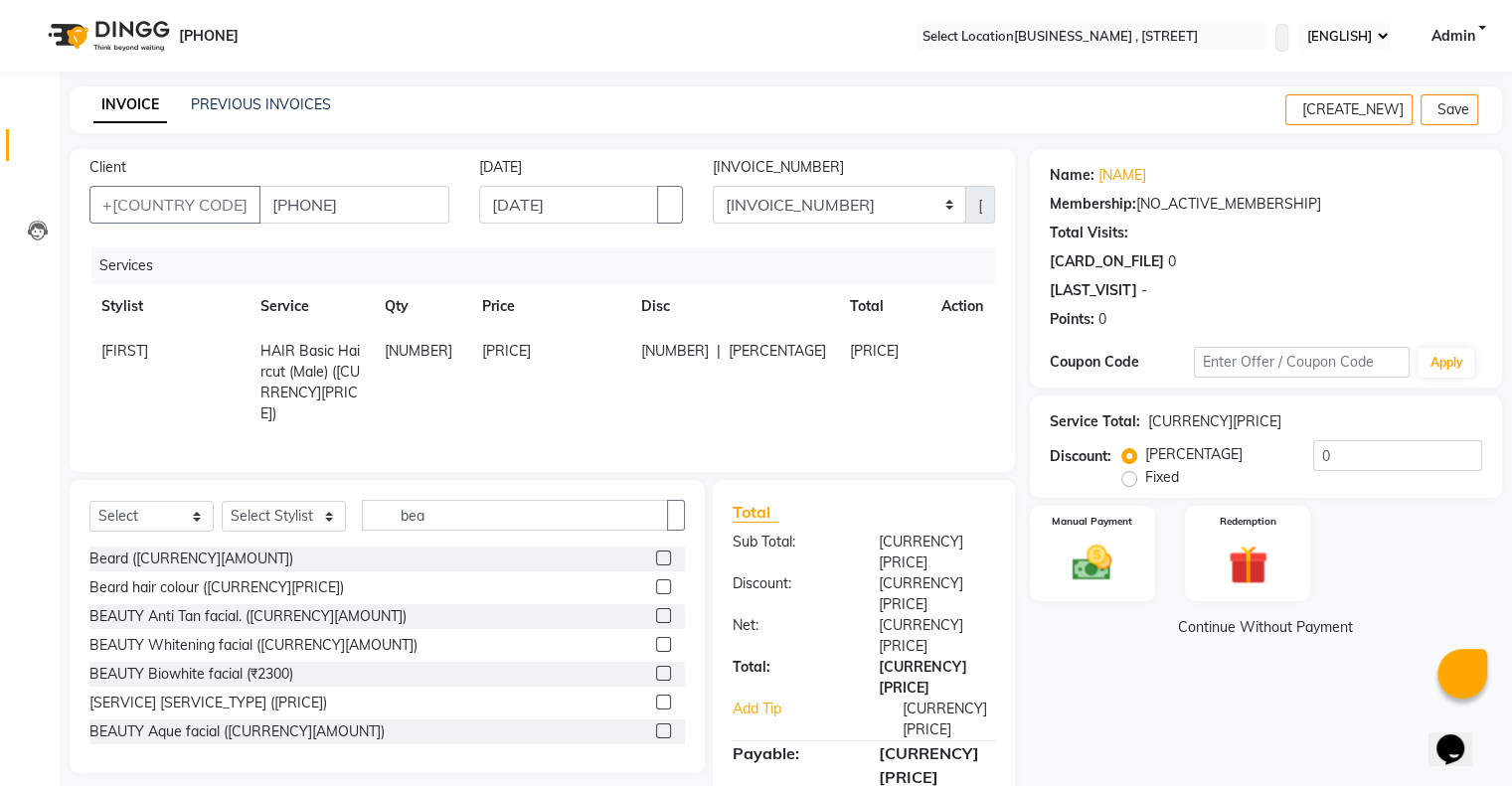 click at bounding box center (663, 557) 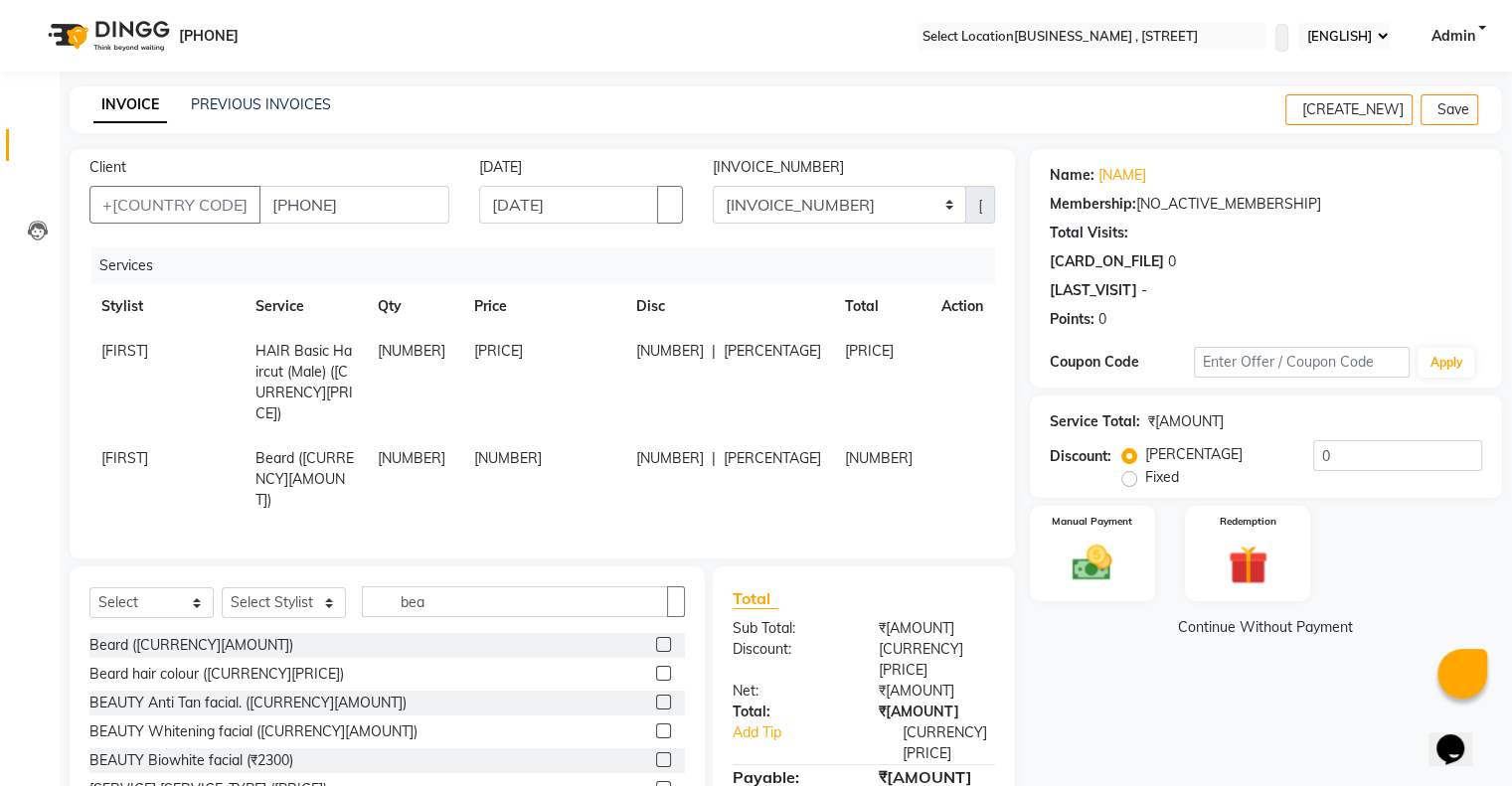 click on "Fixed" at bounding box center [1162, 477] 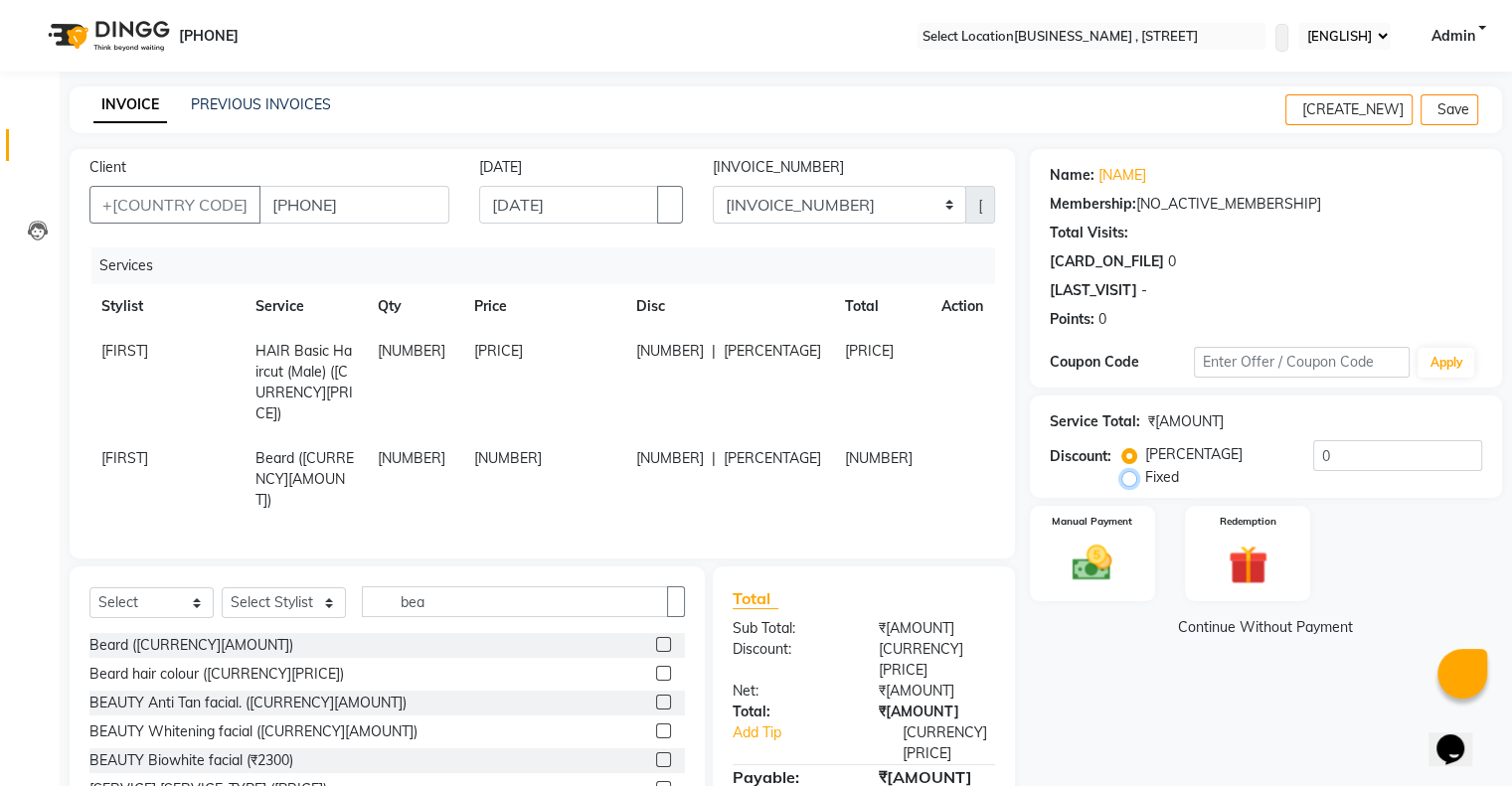 click on "Fixed" at bounding box center [1133, 477] 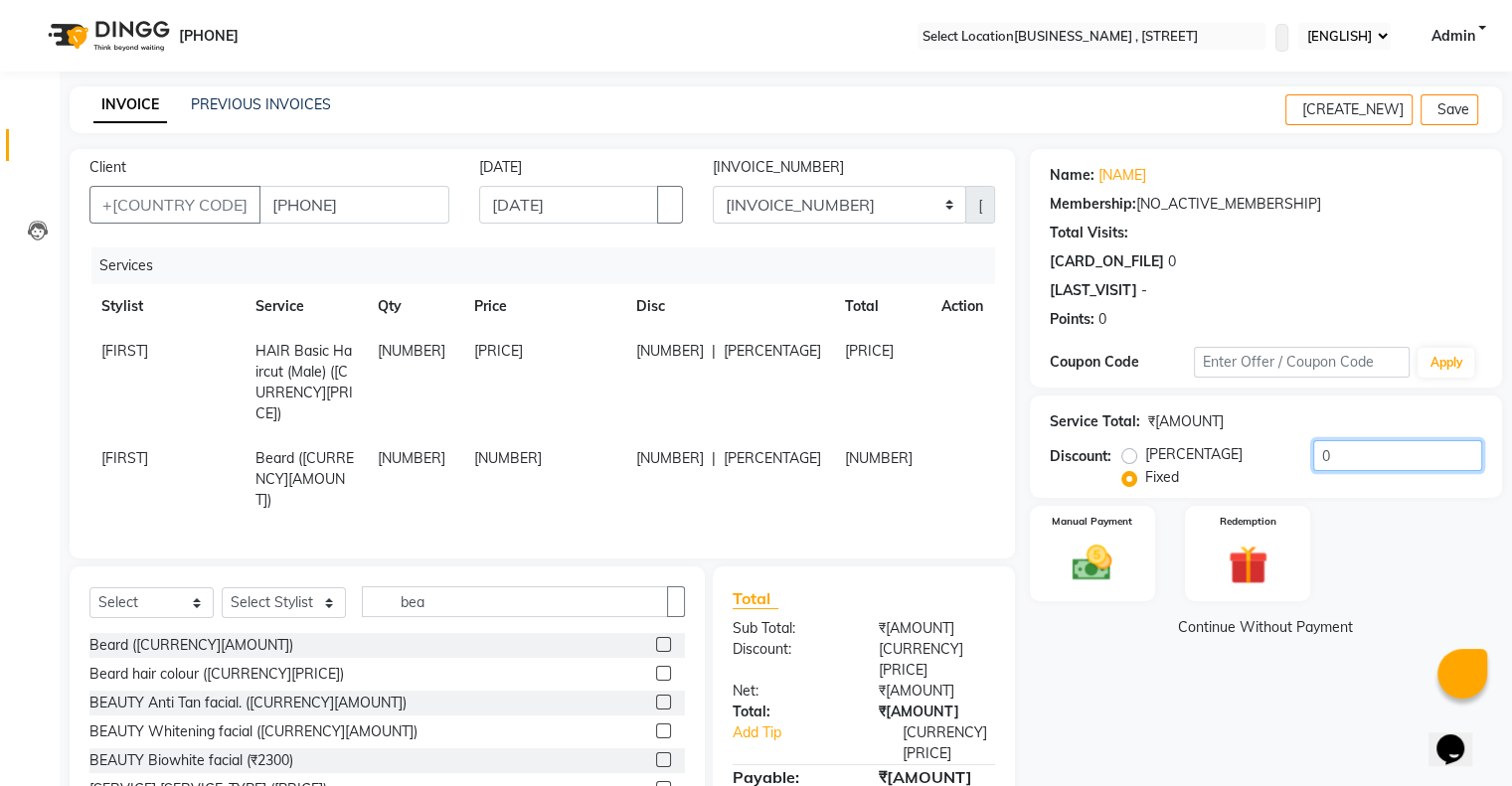 click on "0" at bounding box center (1398, 455) 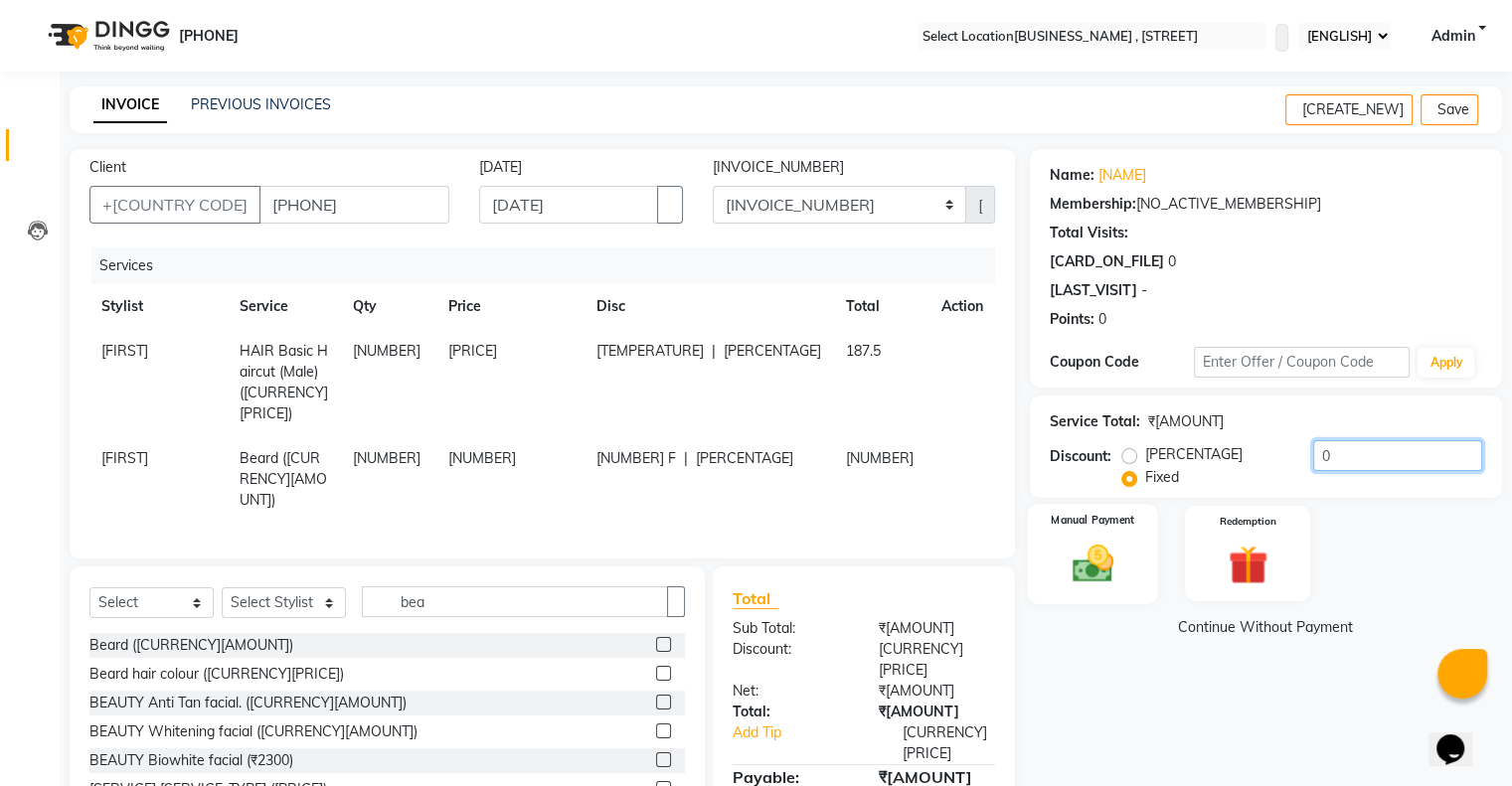 type on "[NUMBER]" 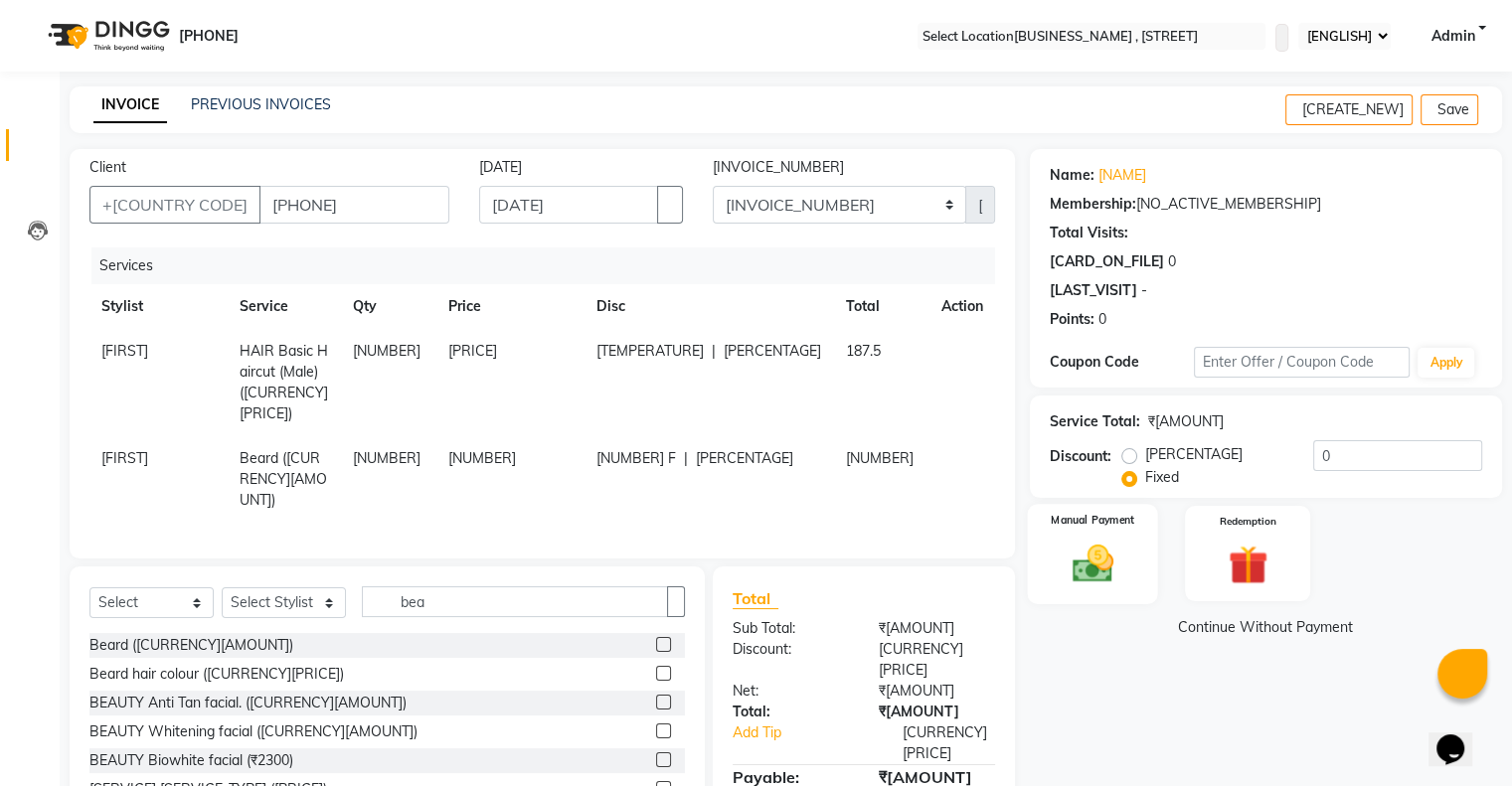 click at bounding box center [1092, 563] 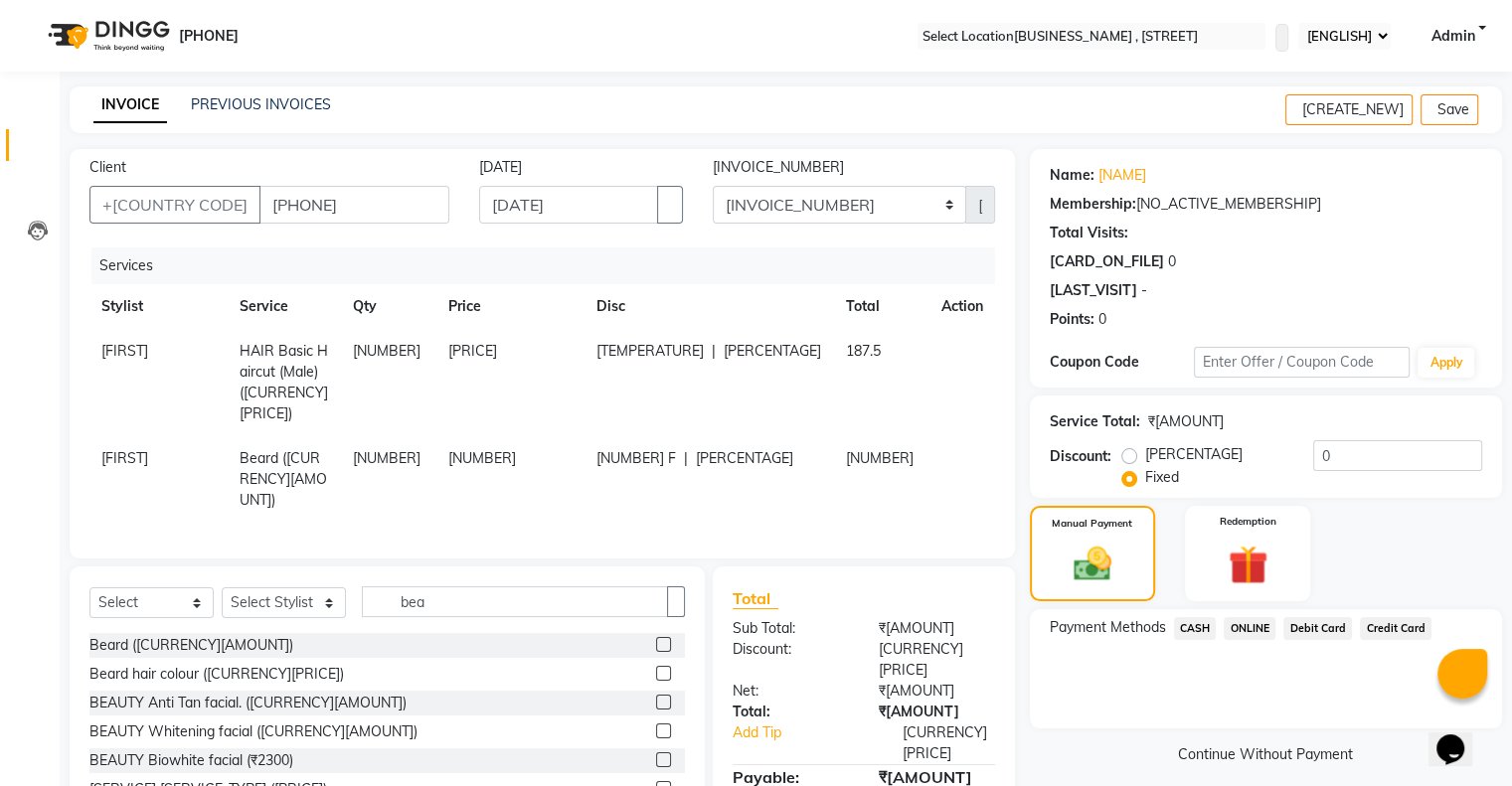 click on "ONLINE" at bounding box center [1195, 628] 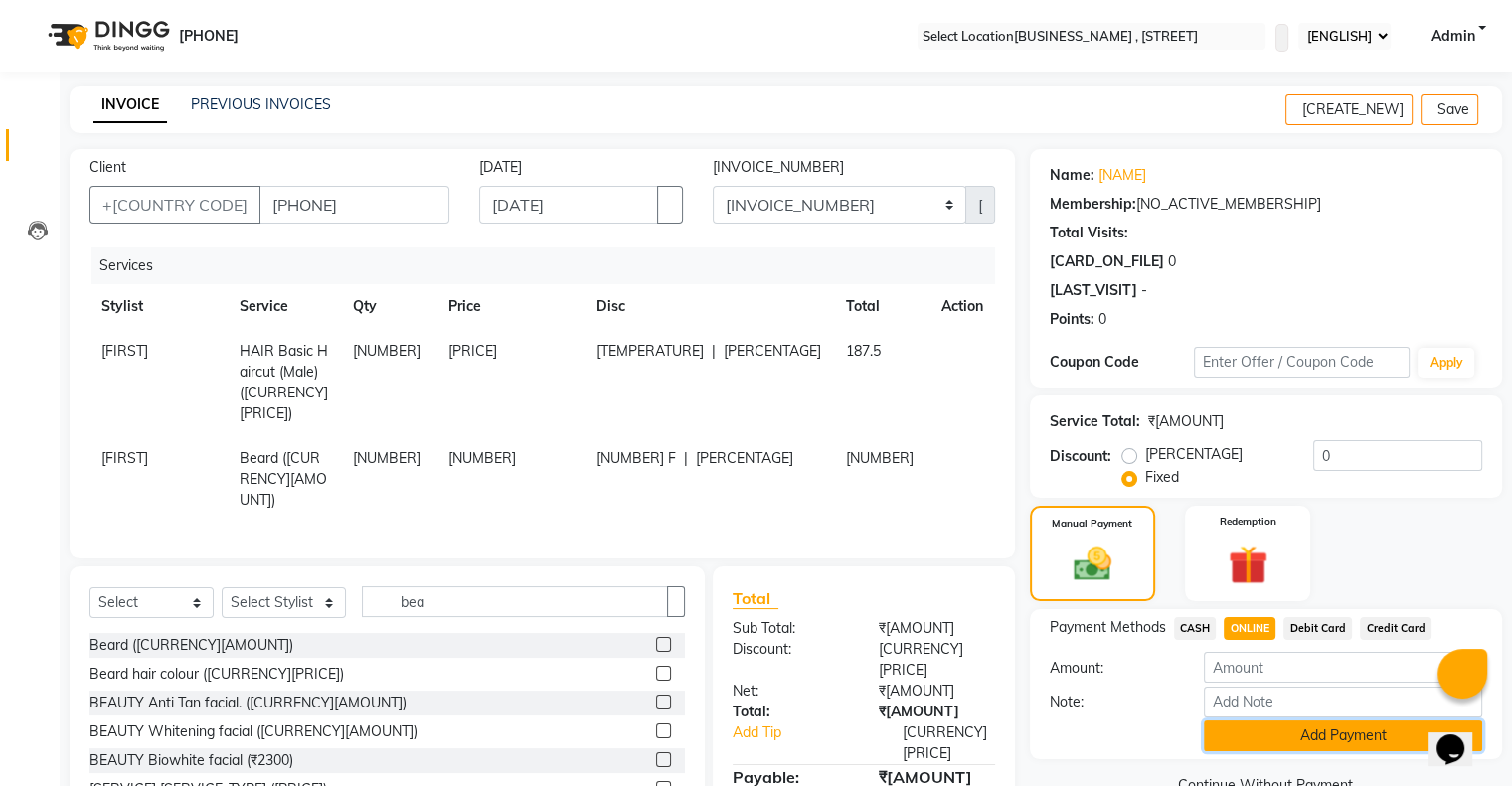 click on "Add Payment" at bounding box center [1343, 735] 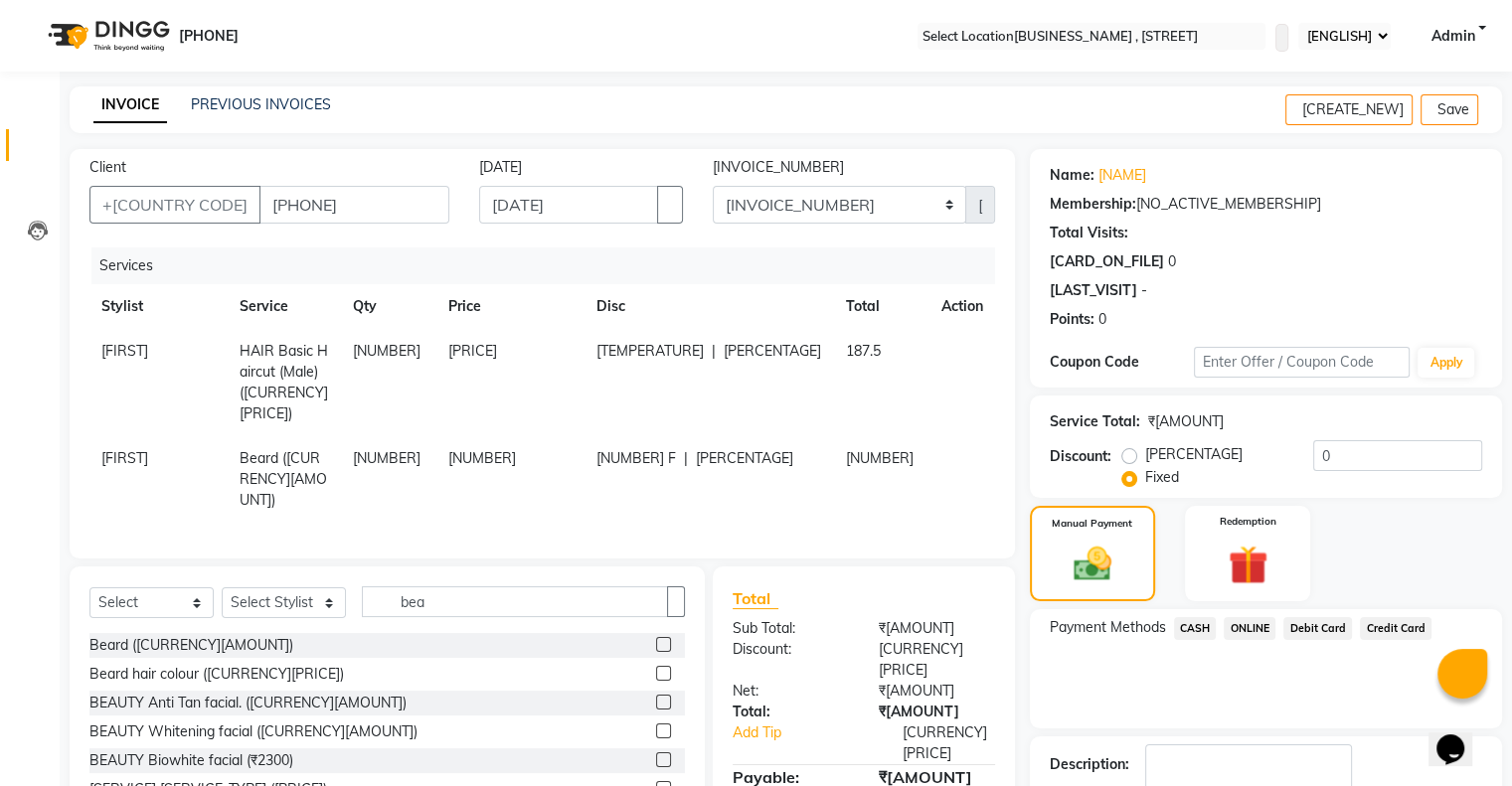 scroll, scrollTop: 108, scrollLeft: 0, axis: vertical 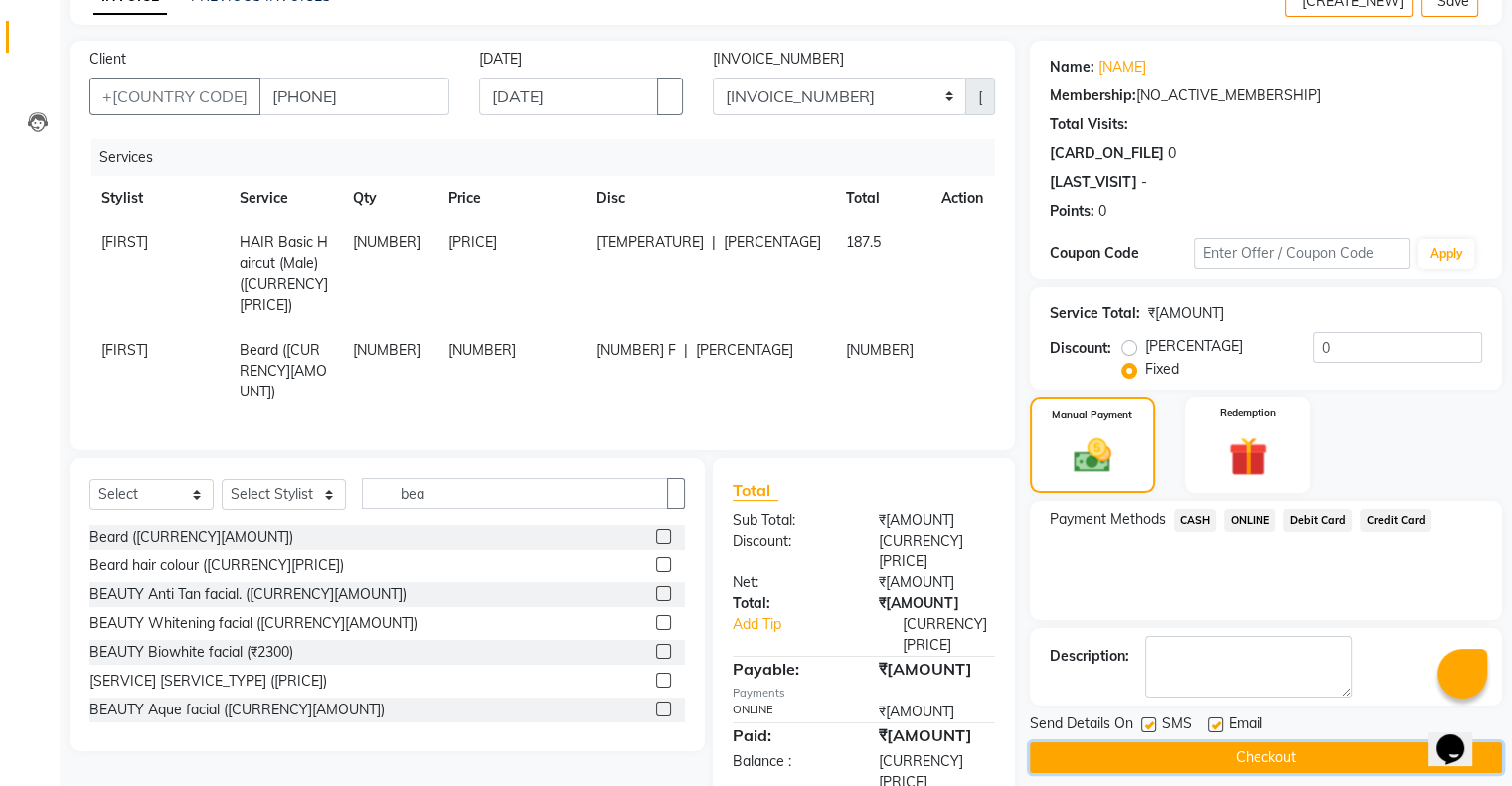 click on "Checkout" at bounding box center [1265, 757] 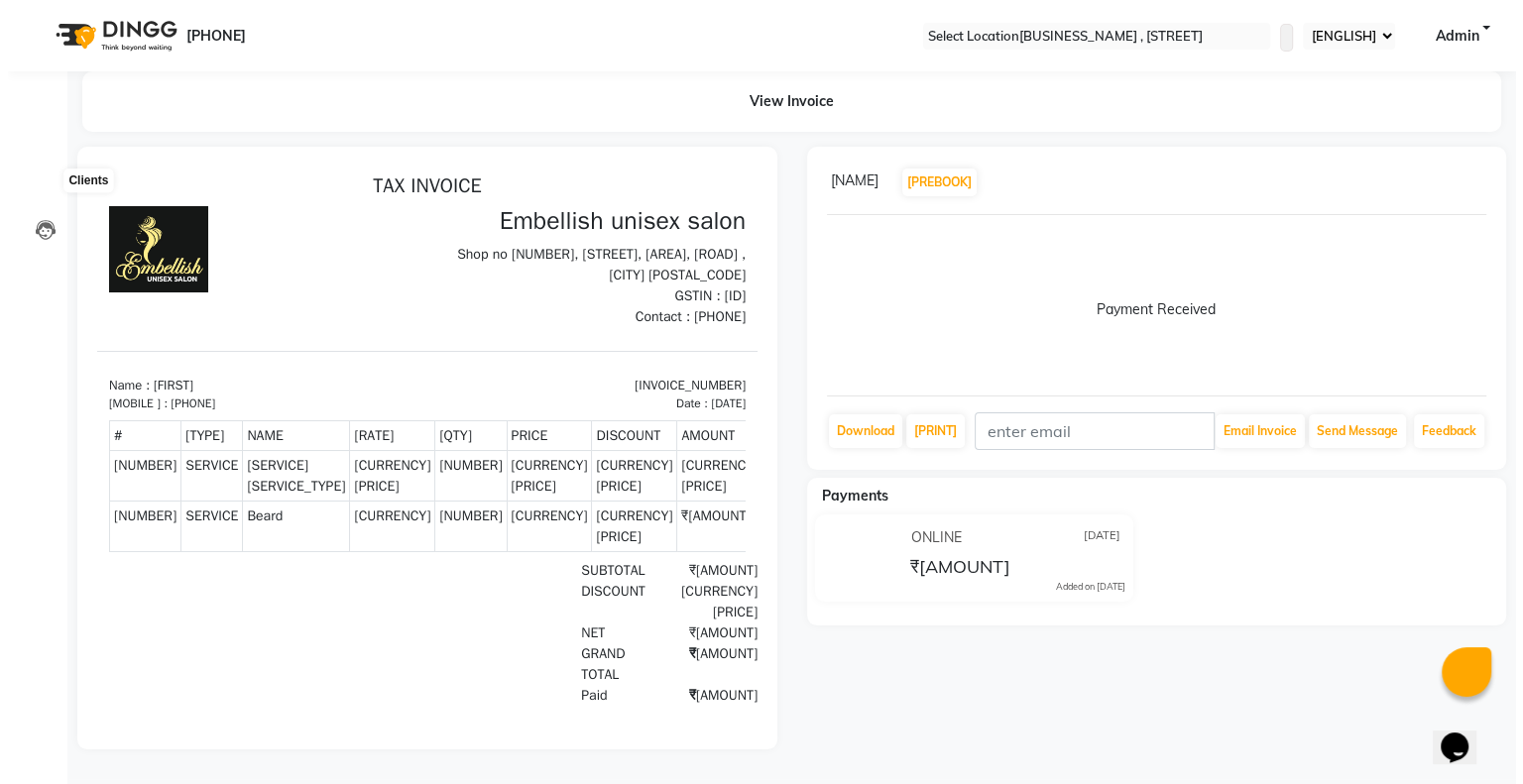 scroll, scrollTop: 0, scrollLeft: 0, axis: both 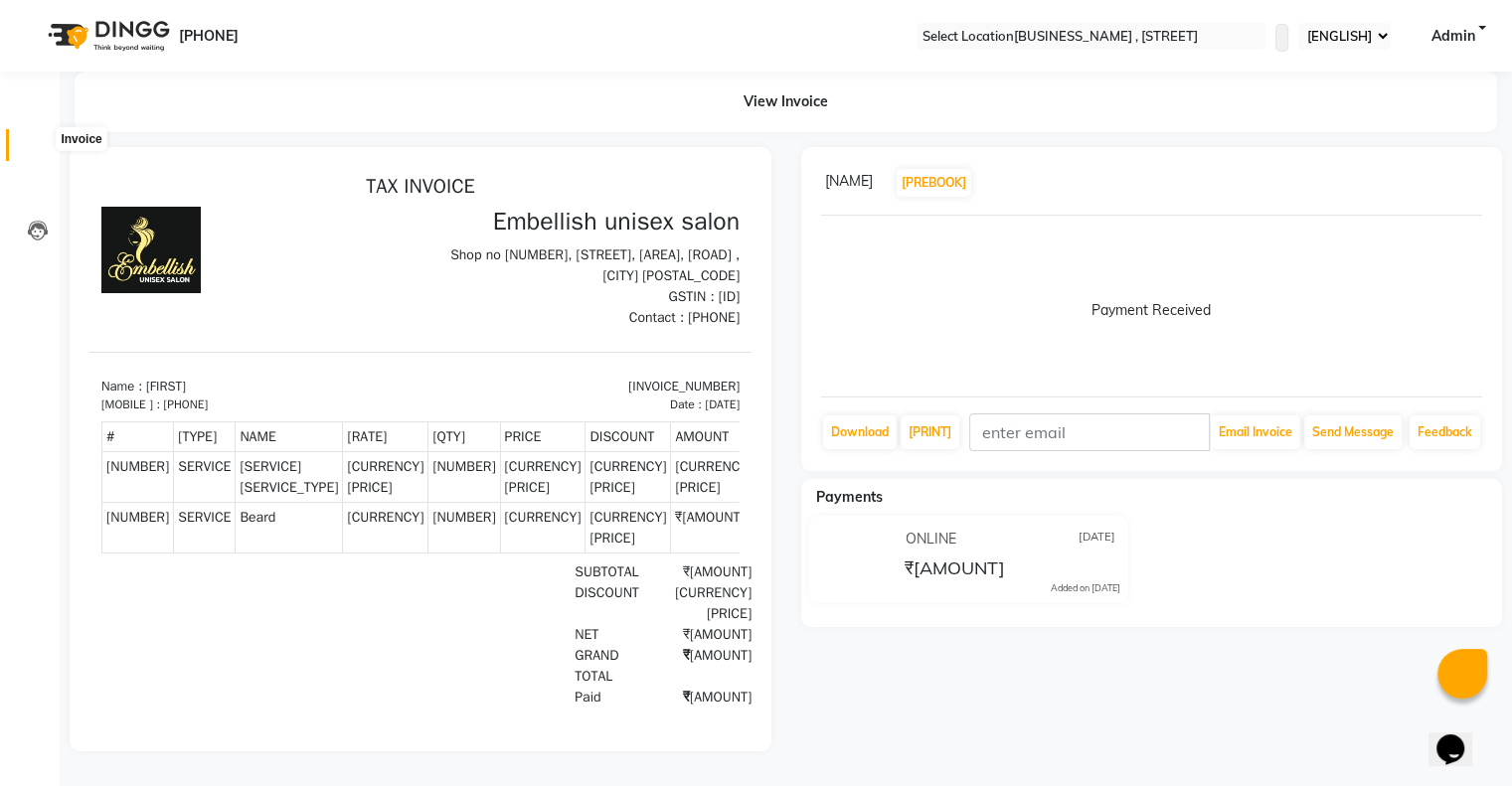 click at bounding box center [37, 150] 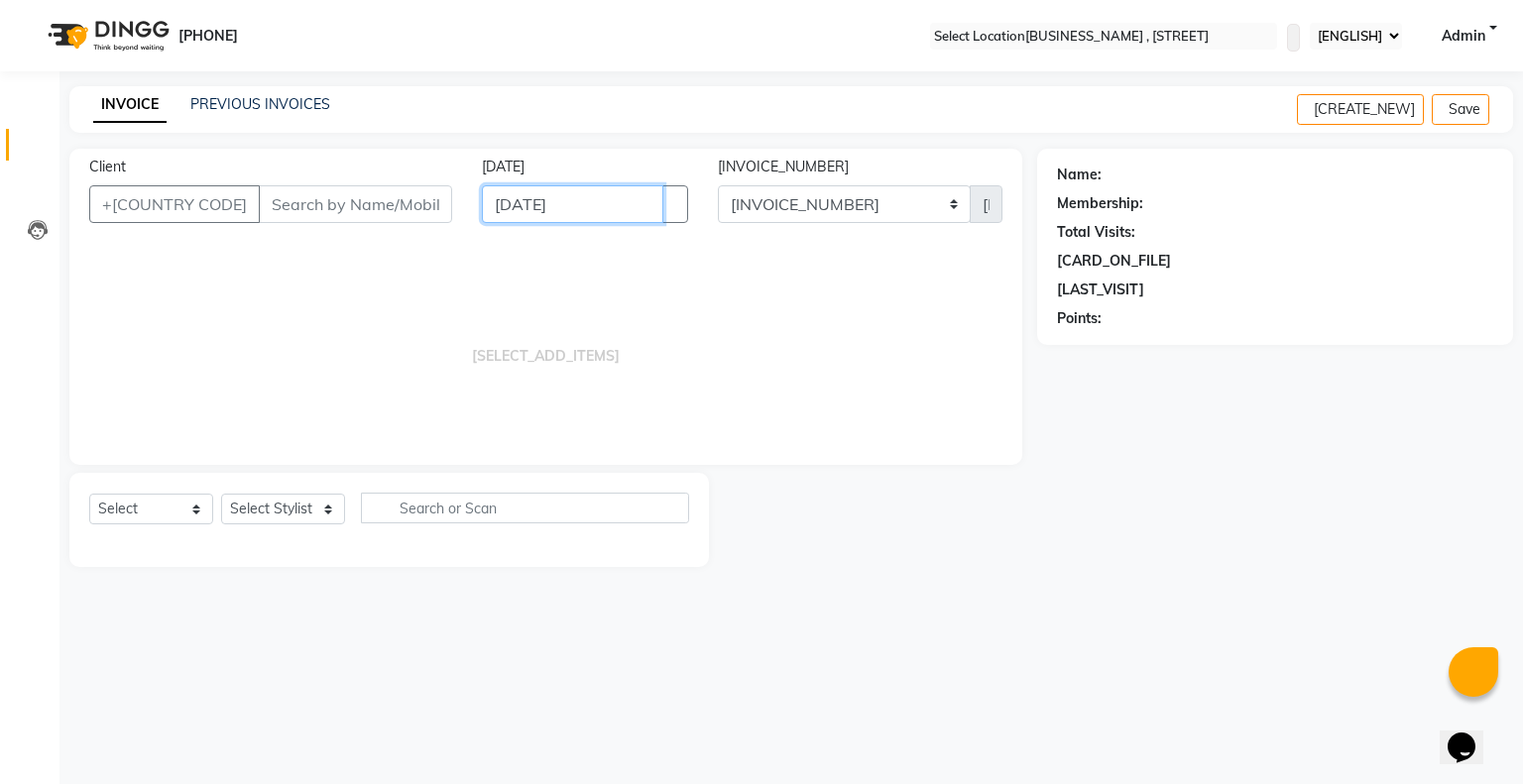 click on "[DATE]" at bounding box center (572, 204) 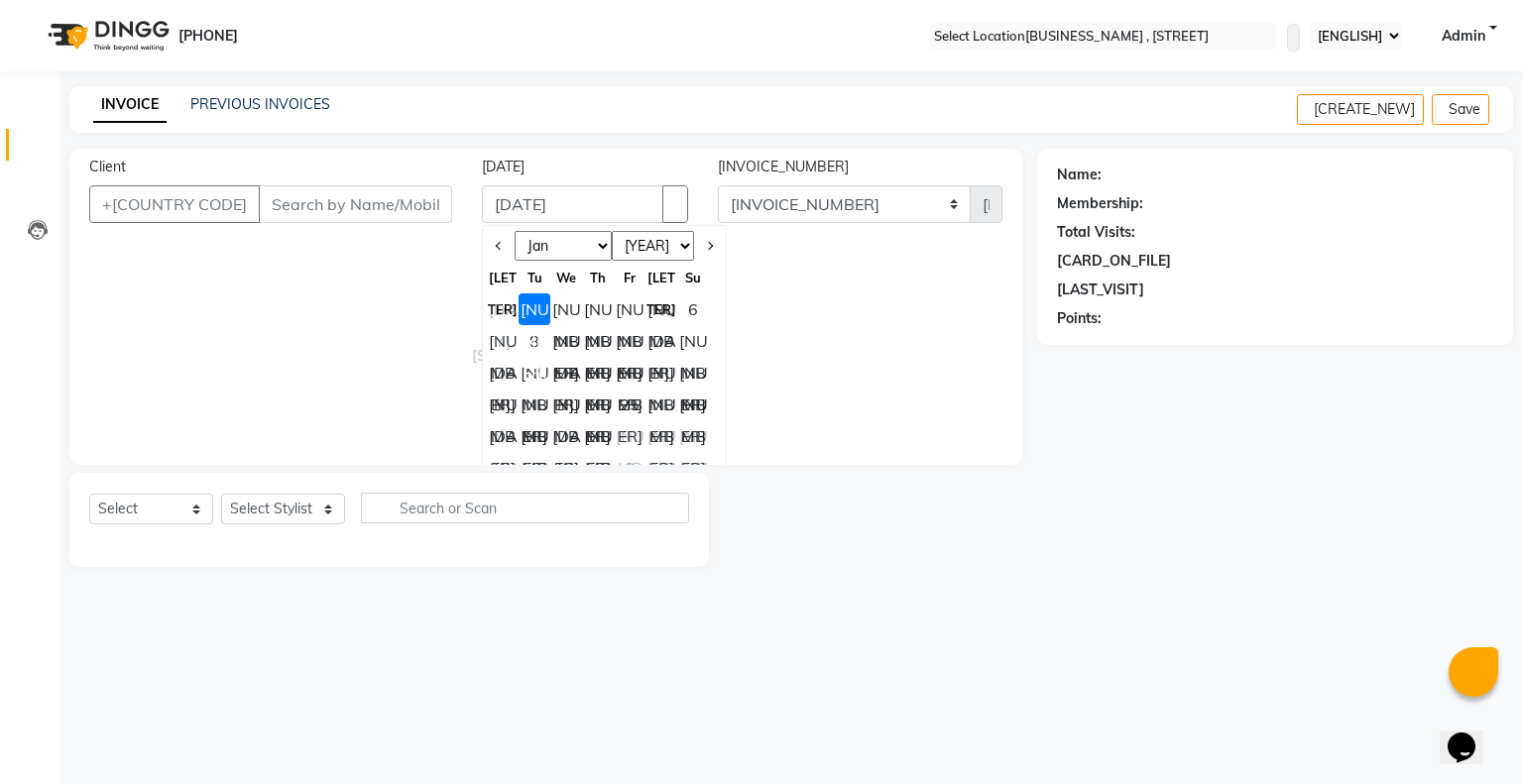 click on "[DAY]" at bounding box center (503, 309) 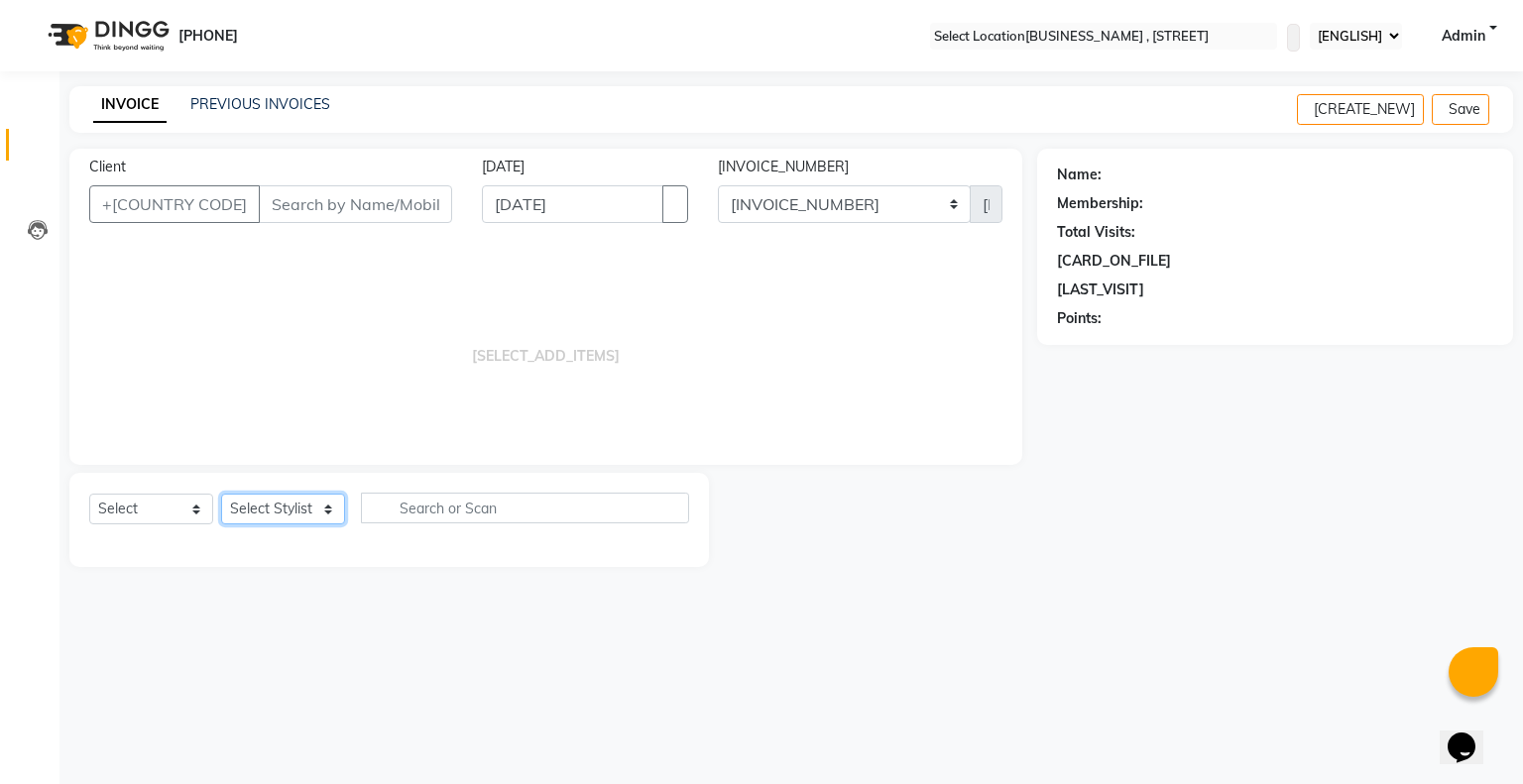 click on "Select Stylist [FIRST] [FIRST] [FIRST] [FIRST]  [FIRST]" at bounding box center (283, 508) 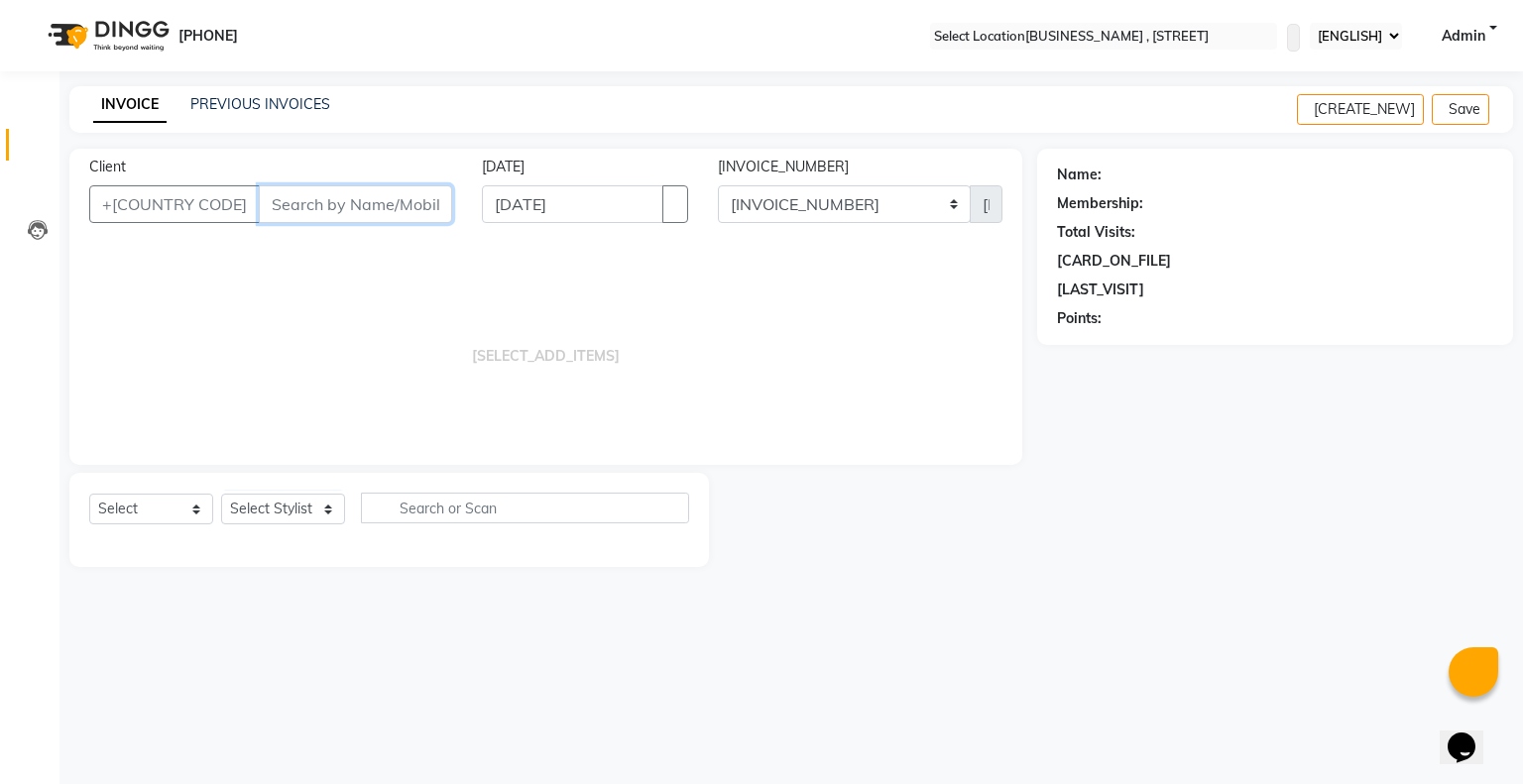 click on "Client" at bounding box center (355, 204) 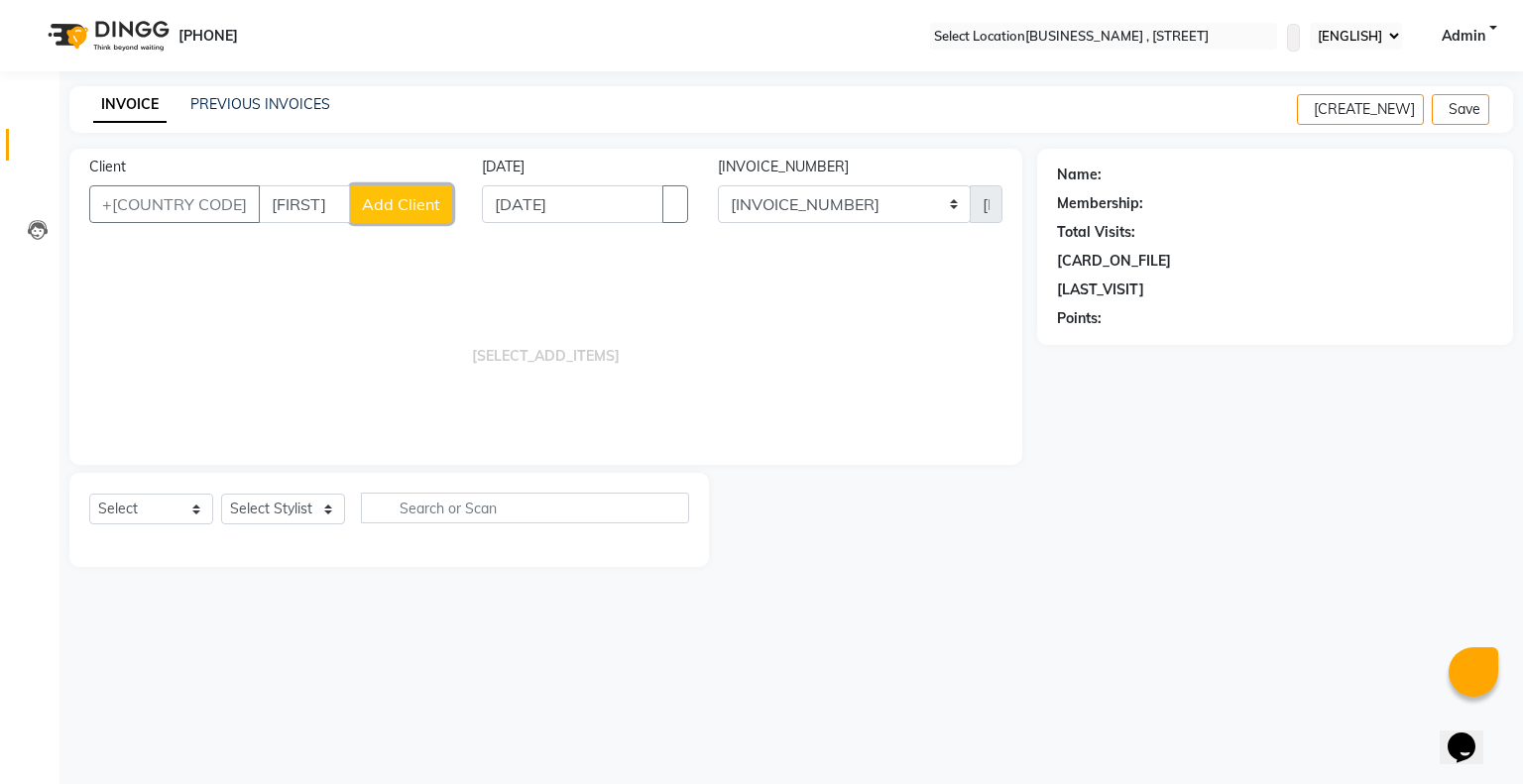 click on "Add Client" at bounding box center (401, 204) 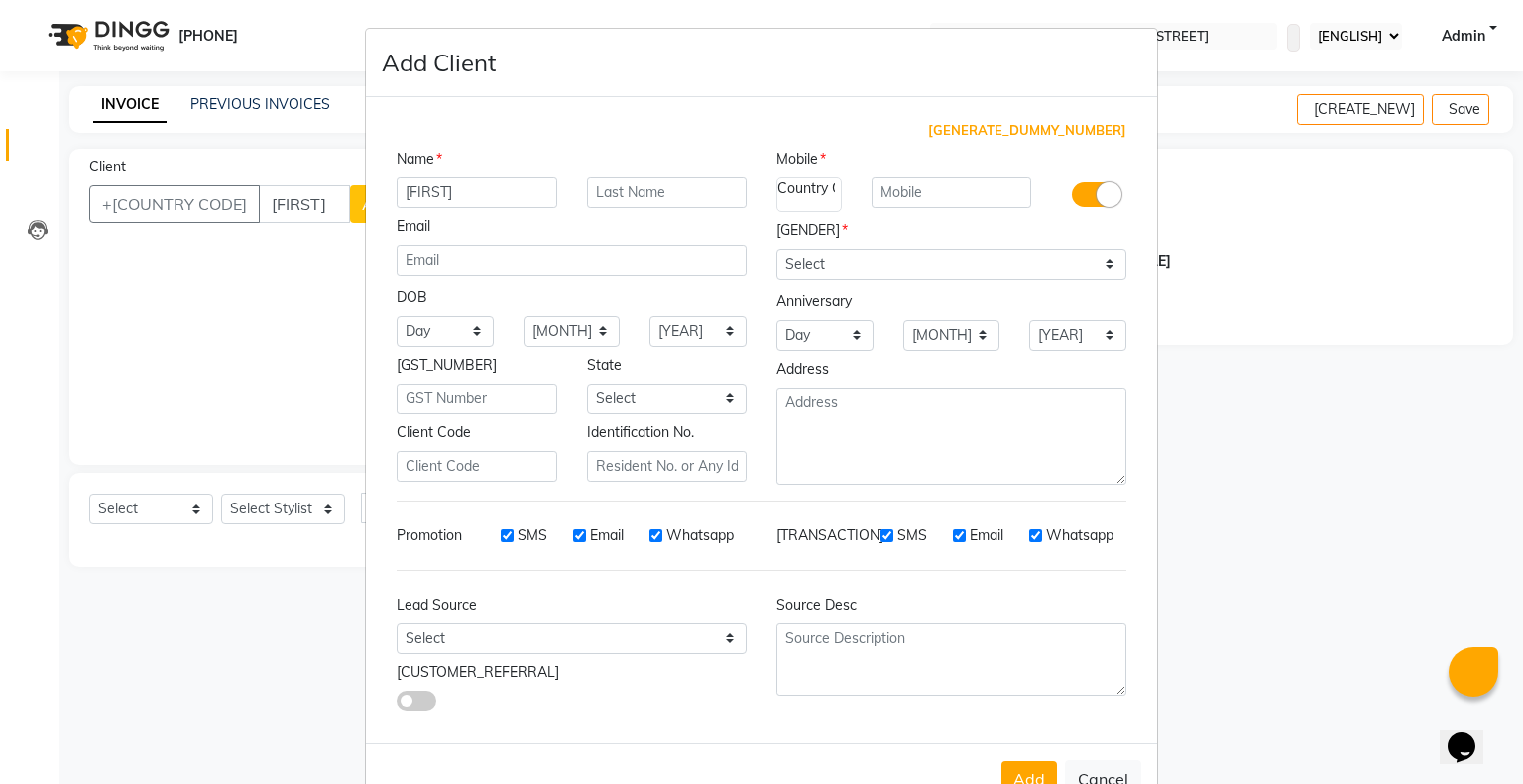 click on "Add Client Generate Dummy Number Name [NAME] Email DOB Day [DAY] [MONTH] [YEAR] GST Number State Select Andaman and Nicobar Islands Andhra Pradesh Arunachal Pradesh Assam Bihar Chandigarh Chhattisgarh Dadra and Nagar Haveli Daman and Diu Delhi Goa Gujarat Haryana Himachal Pradesh Jammu and Kashmir Jharkhand Karnataka Kerala Lakshadweep Madhya Pradesh Maharashtra Manipur Meghalaya Mizoram Nagaland Odisha Pondicherry Punjab Sikkim" at bounding box center (762, 392) 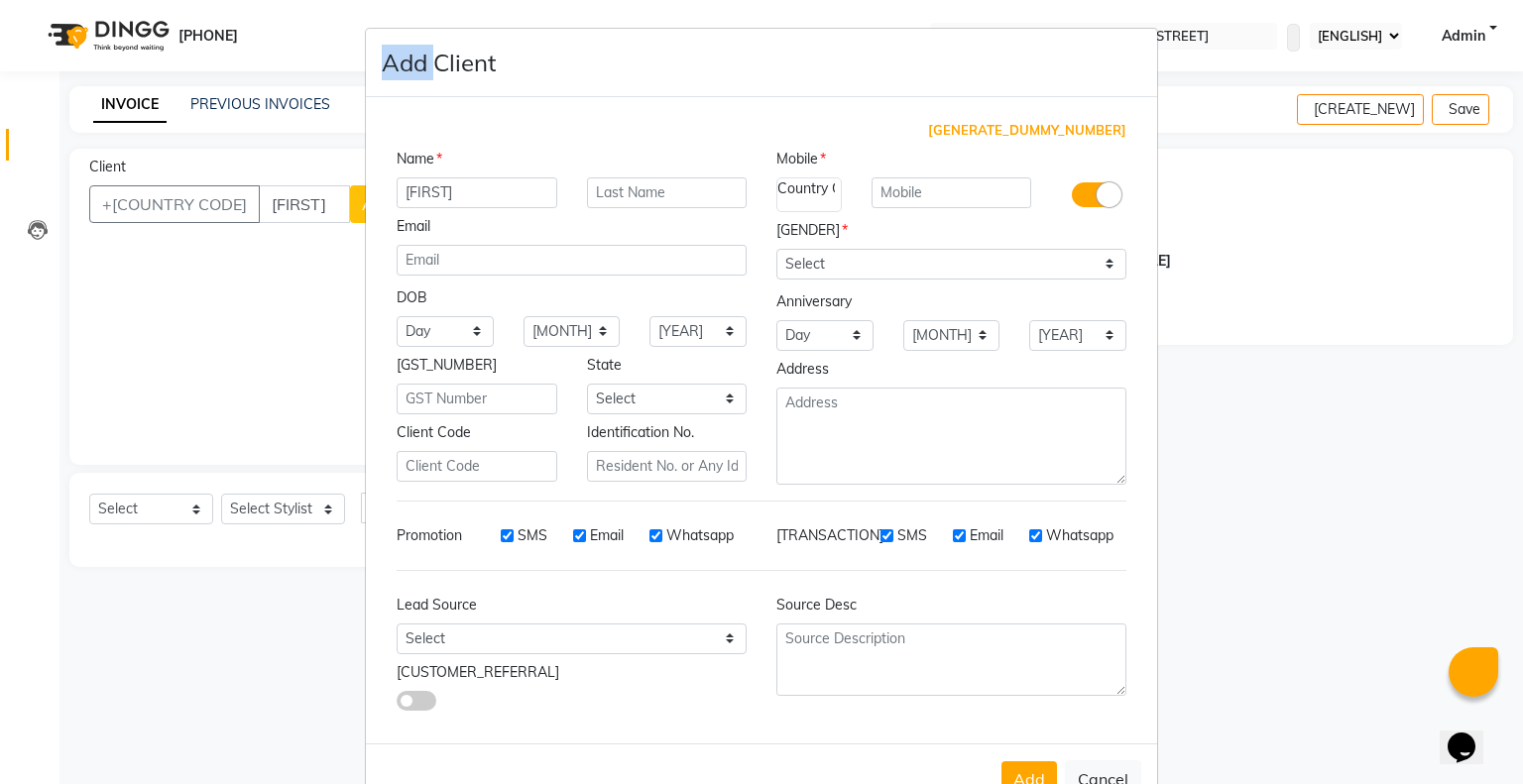 click on "Add Client Generate Dummy Number Name [NAME] Email DOB Day [DAY] [MONTH] [YEAR] GST Number State Select Andaman and Nicobar Islands Andhra Pradesh Arunachal Pradesh Assam Bihar Chandigarh Chhattisgarh Dadra and Nagar Haveli Daman and Diu Delhi Goa Gujarat Haryana Himachal Pradesh Jammu and Kashmir Jharkhand Karnataka Kerala Lakshadweep Madhya Pradesh Maharashtra Manipur Meghalaya Mizoram Nagaland Odisha Pondicherry Punjab Sikkim" at bounding box center (762, 392) 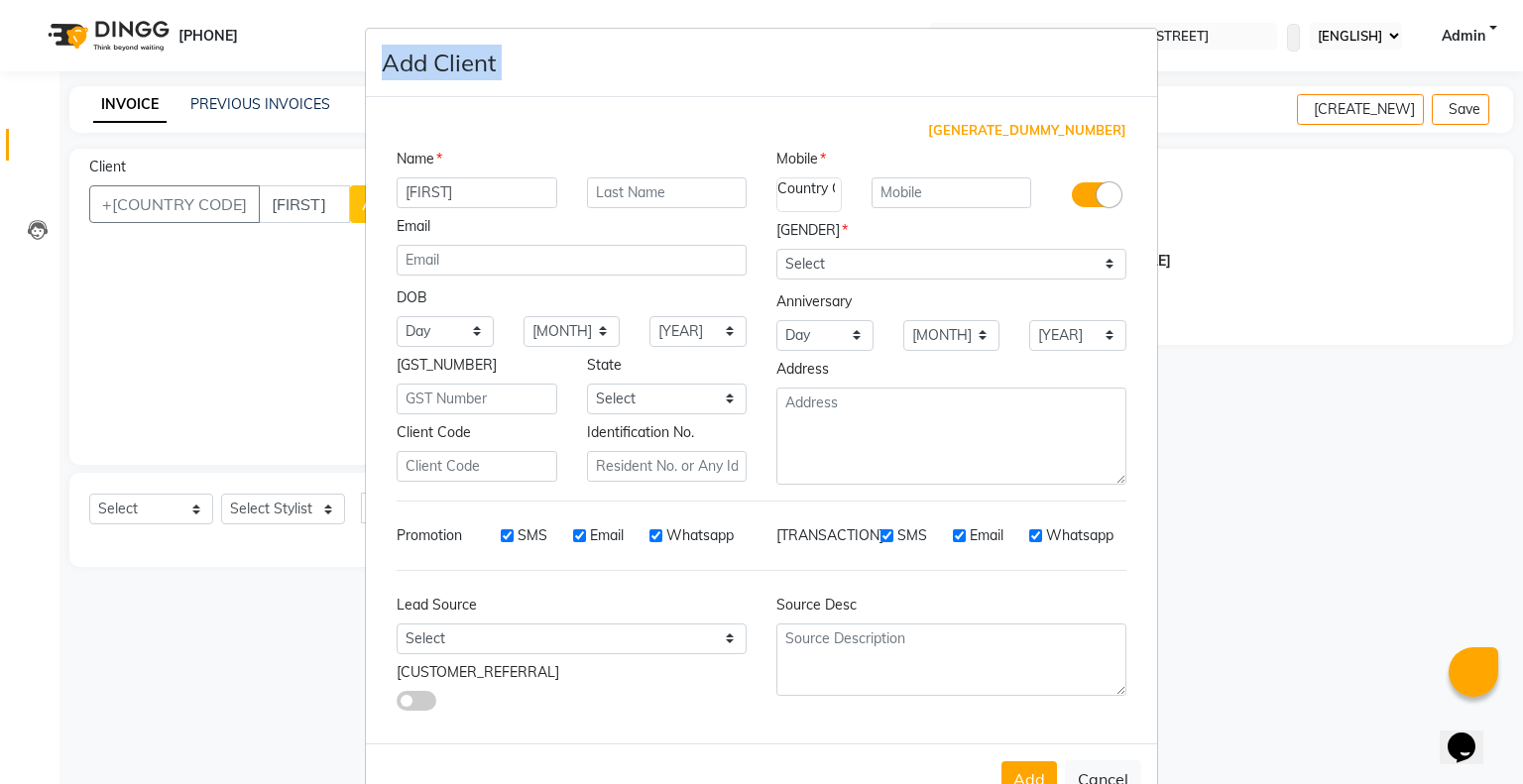click on "Add Client Generate Dummy Number Name [NAME] Email DOB Day [DAY] [MONTH] [YEAR] GST Number State Select Andaman and Nicobar Islands Andhra Pradesh Arunachal Pradesh Assam Bihar Chandigarh Chhattisgarh Dadra and Nagar Haveli Daman and Diu Delhi Goa Gujarat Haryana Himachal Pradesh Jammu and Kashmir Jharkhand Karnataka Kerala Lakshadweep Madhya Pradesh Maharashtra Manipur Meghalaya Mizoram Nagaland Odisha Pondicherry Punjab Sikkim" at bounding box center [762, 392] 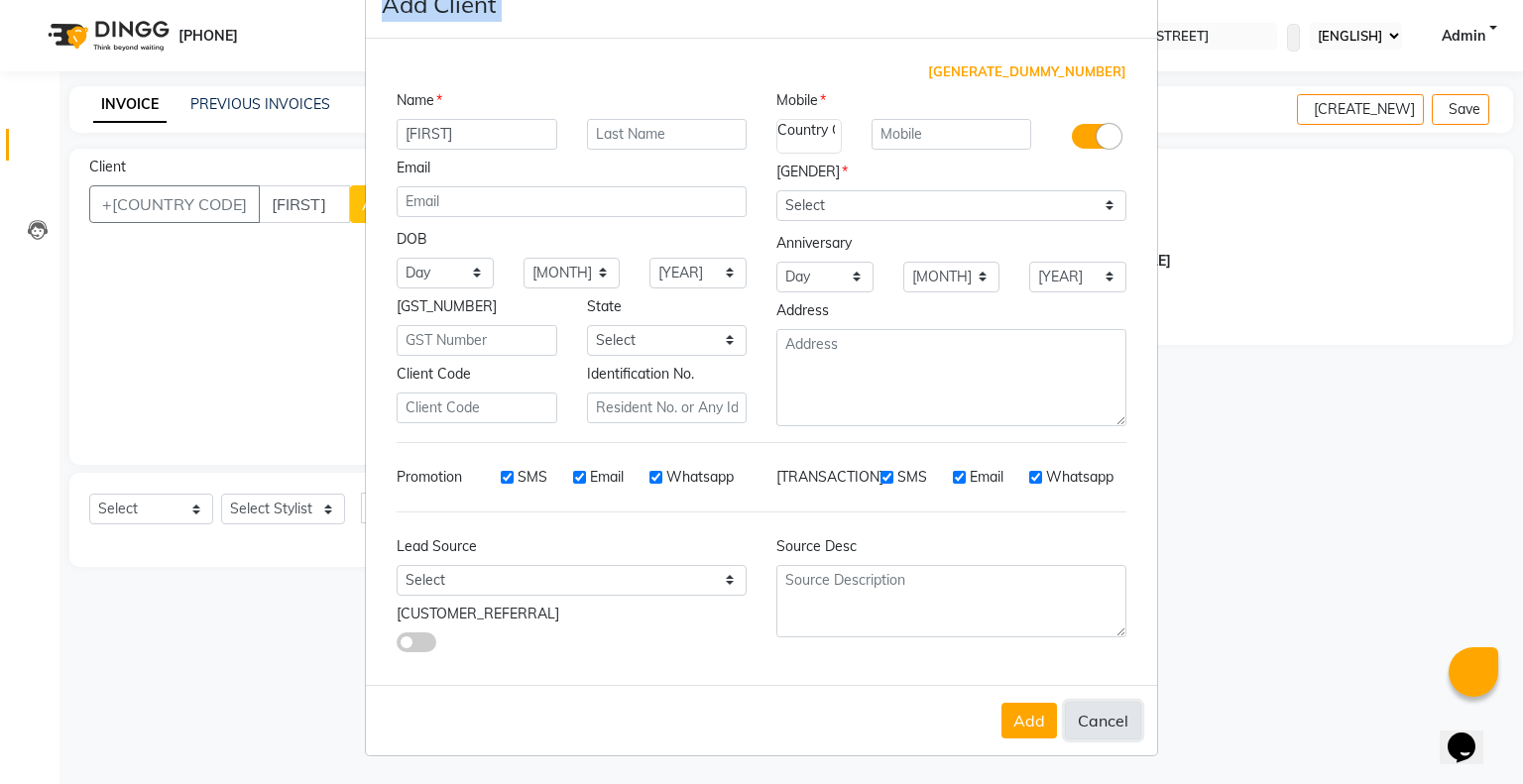 click on "Cancel" at bounding box center [1103, 721] 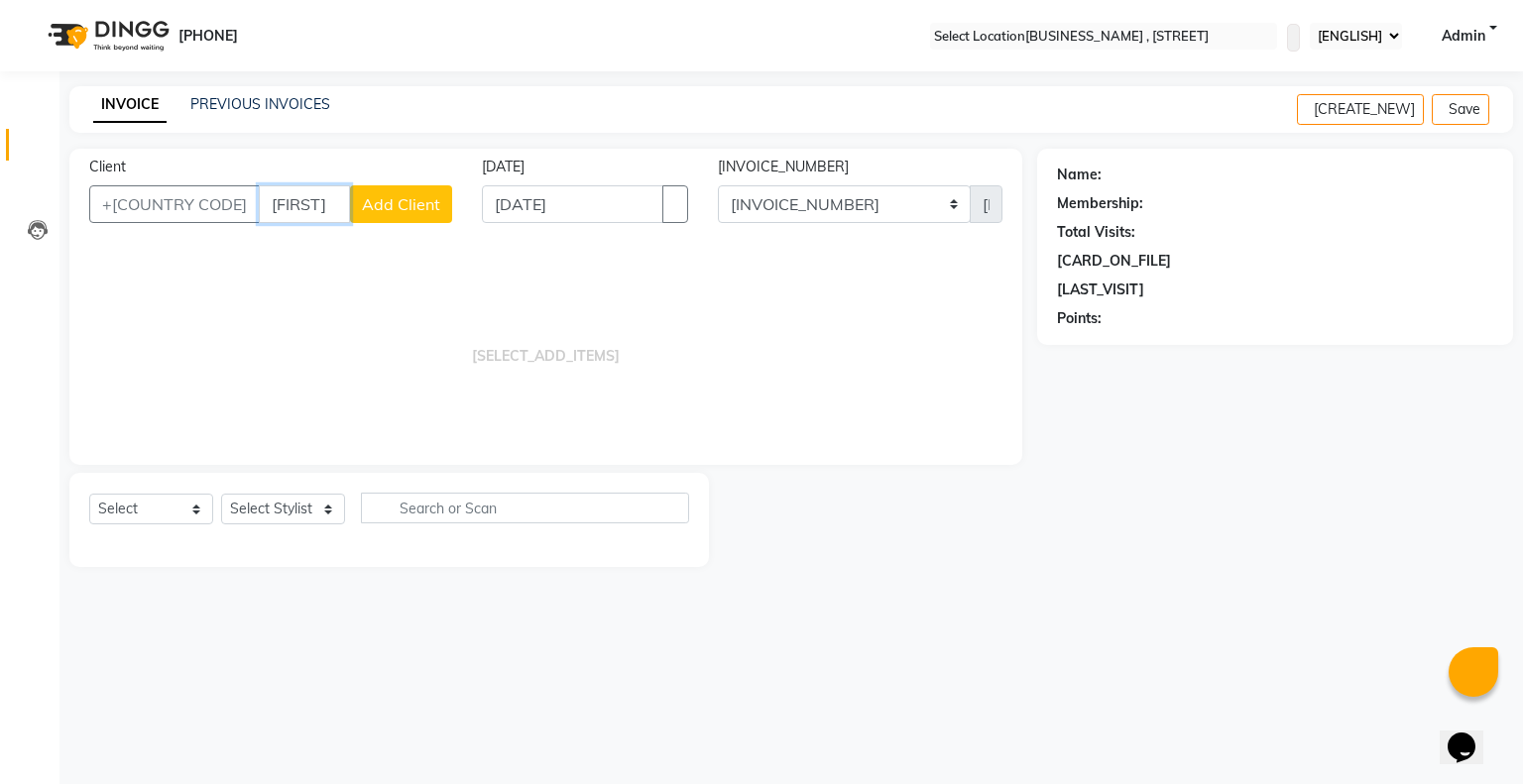 click on "[FIRST]" at bounding box center (304, 204) 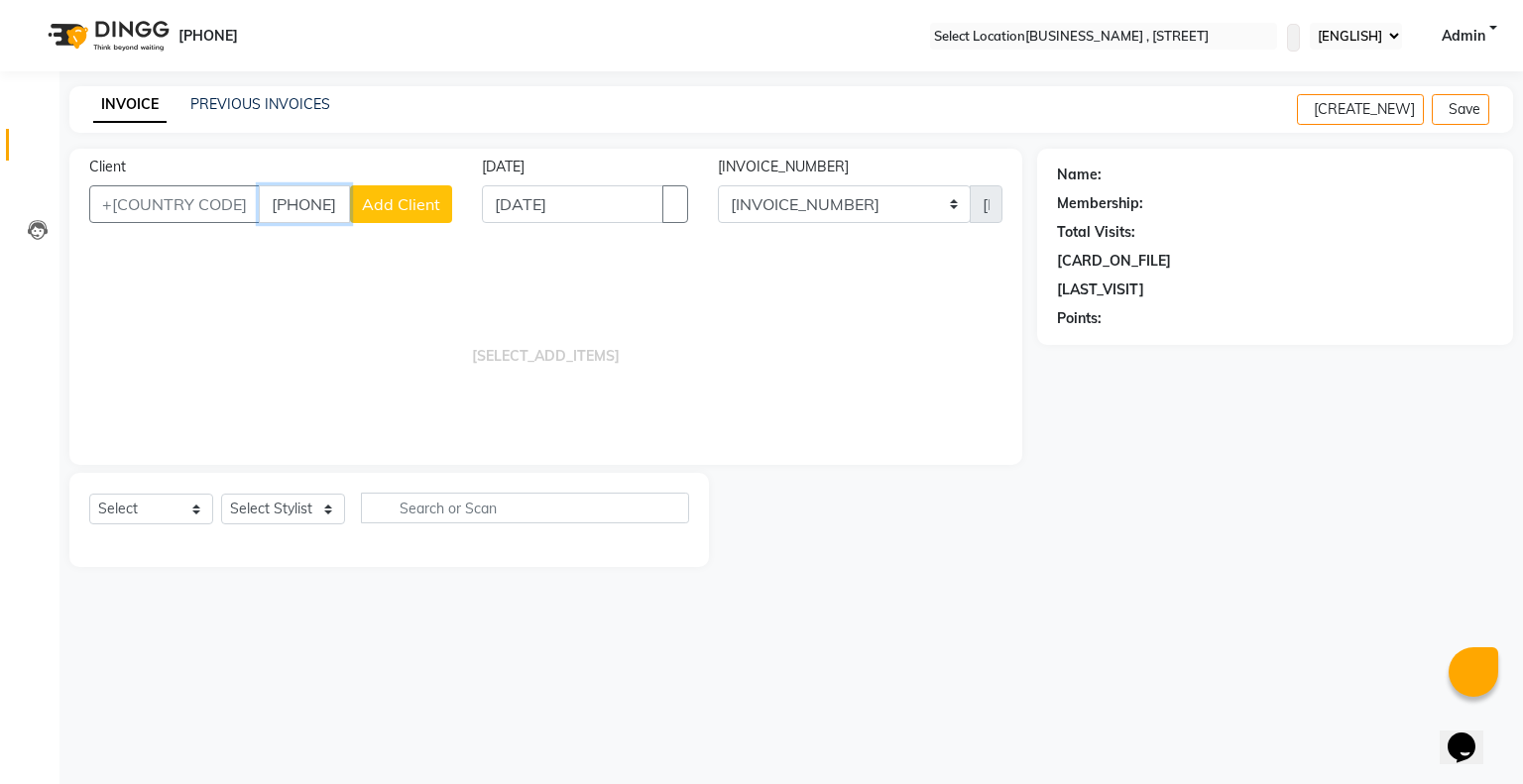 type on "[PHONE]" 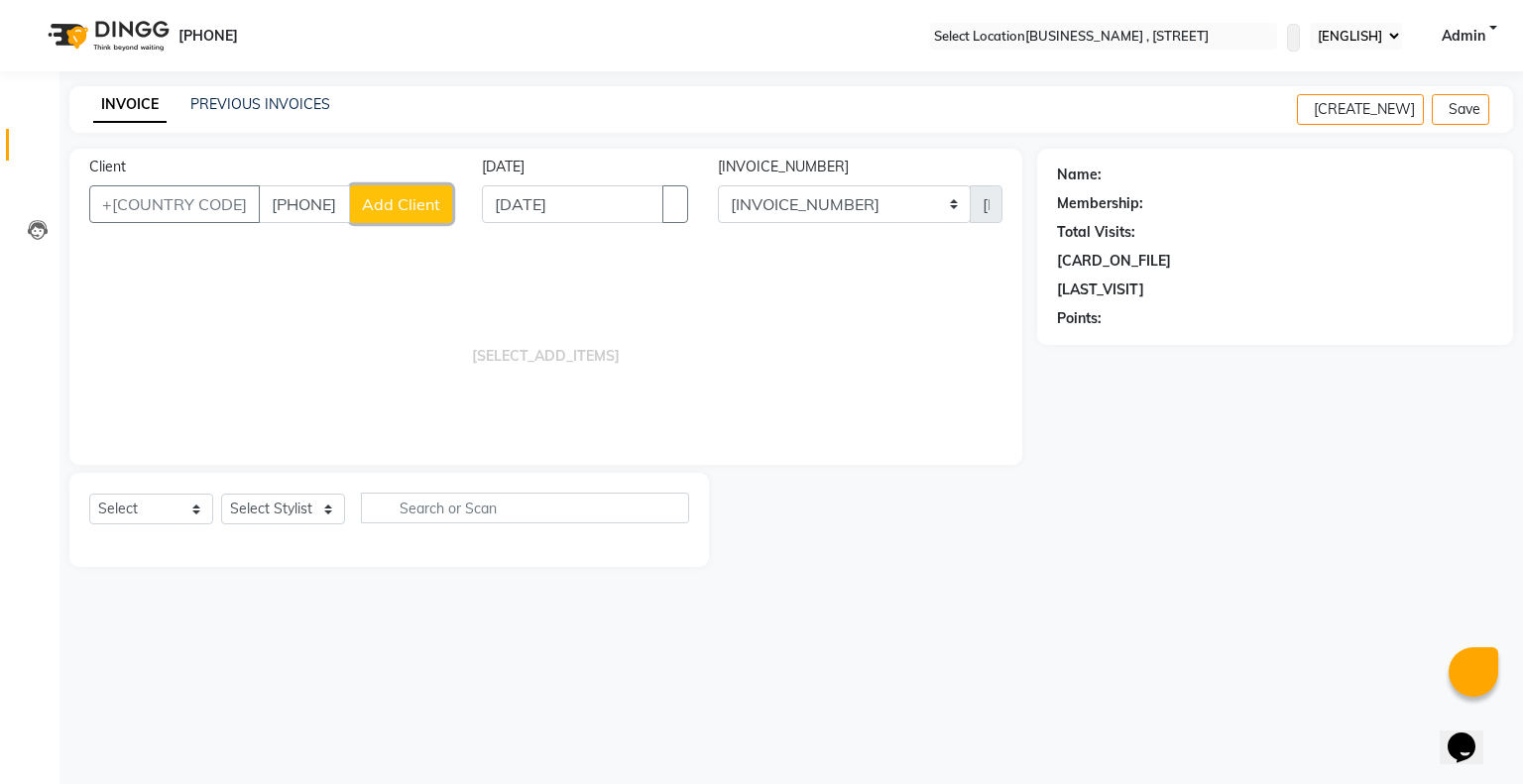click on "Add Client" at bounding box center [401, 204] 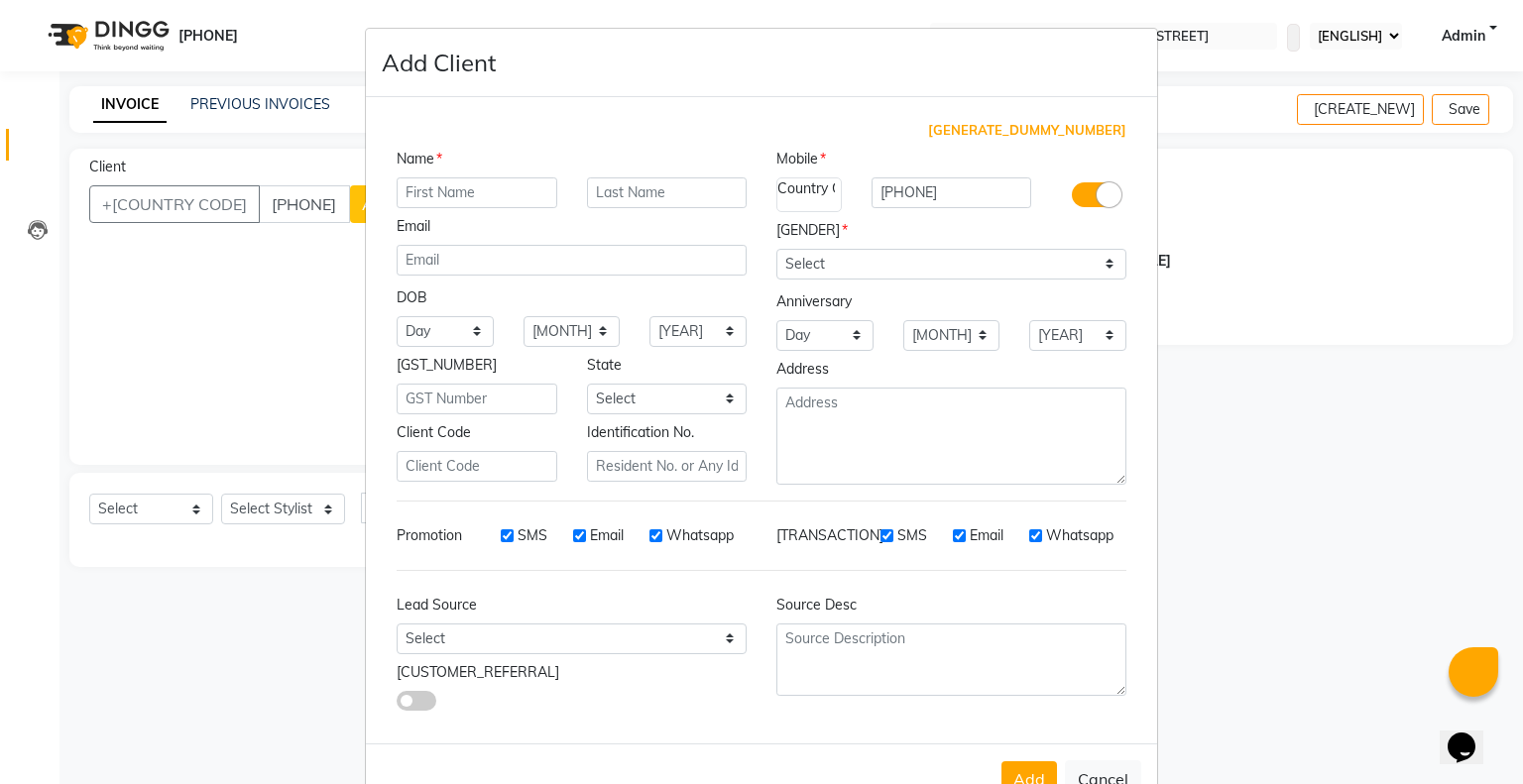 click at bounding box center (477, 192) 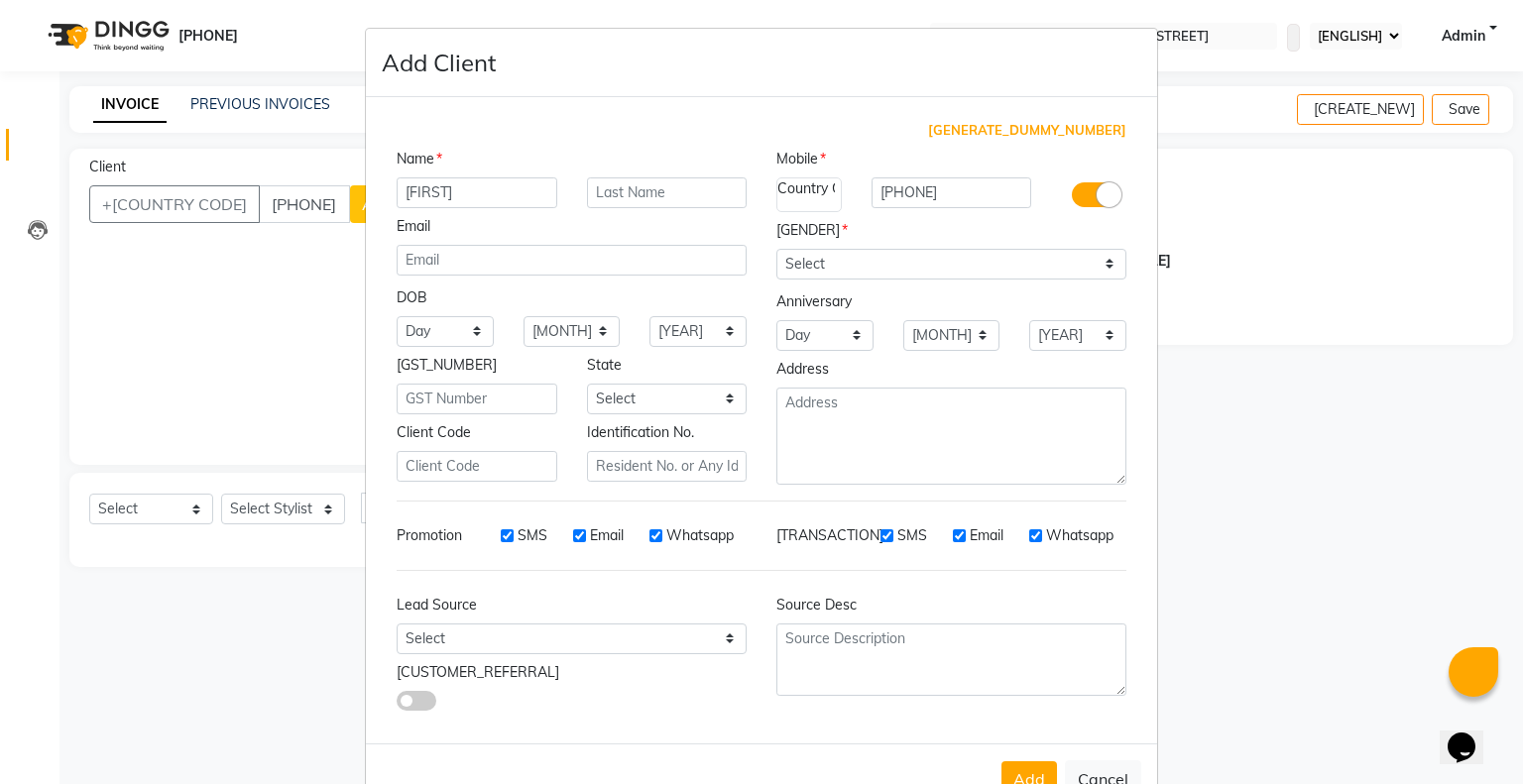 type on "[FIRST]" 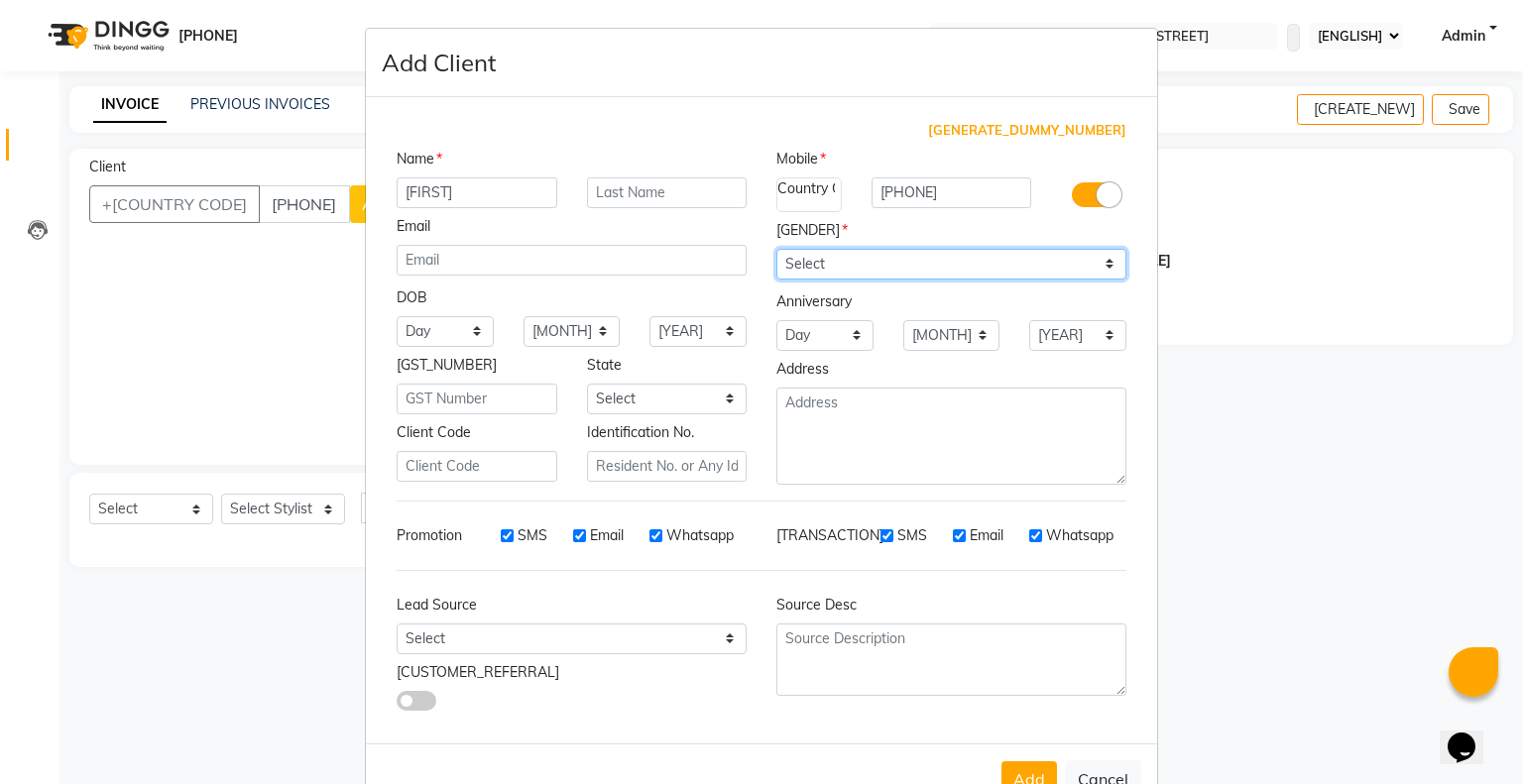 click on "[SELECT_GENDER]" at bounding box center (951, 264) 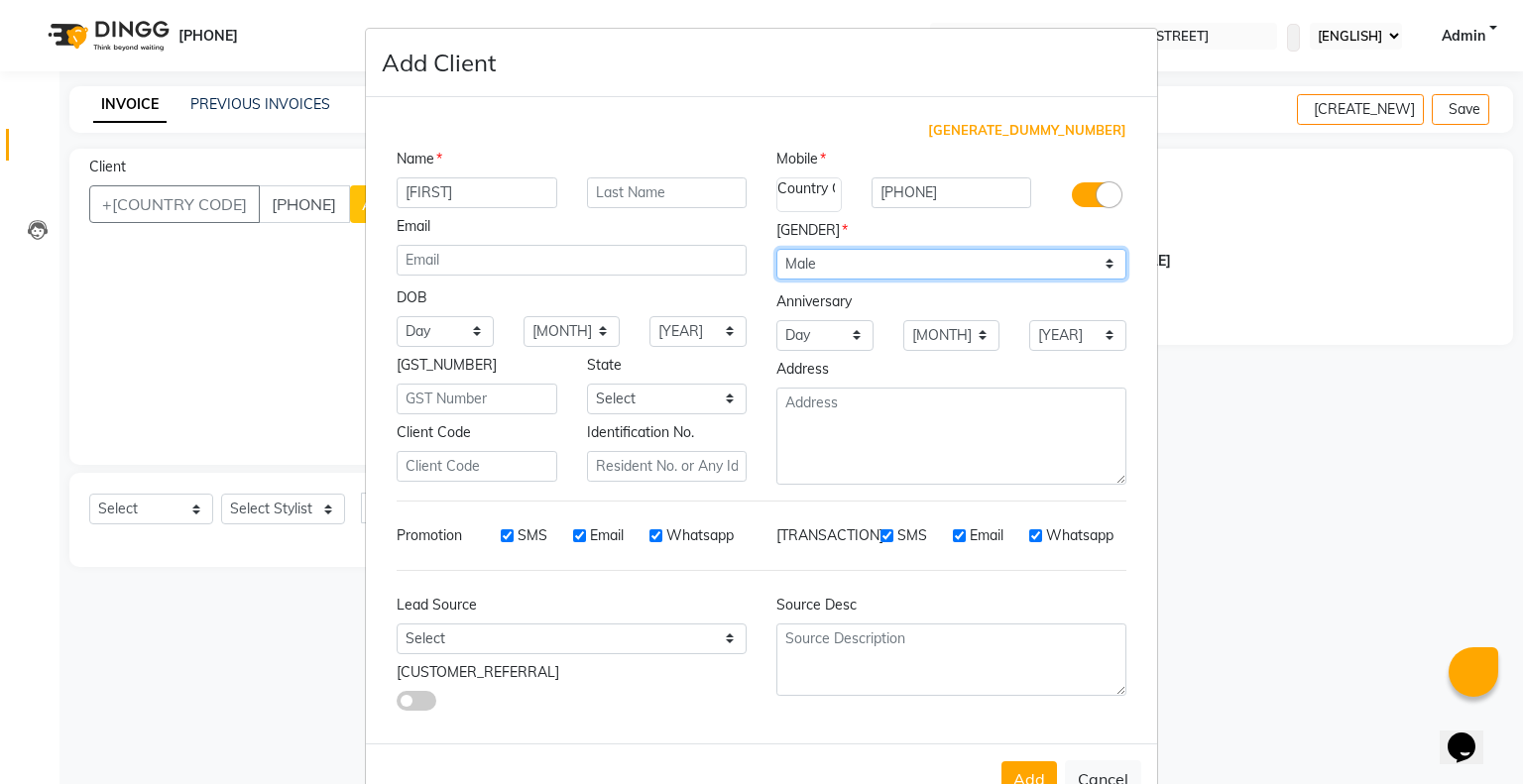 click on "[SELECT_GENDER]" at bounding box center (951, 264) 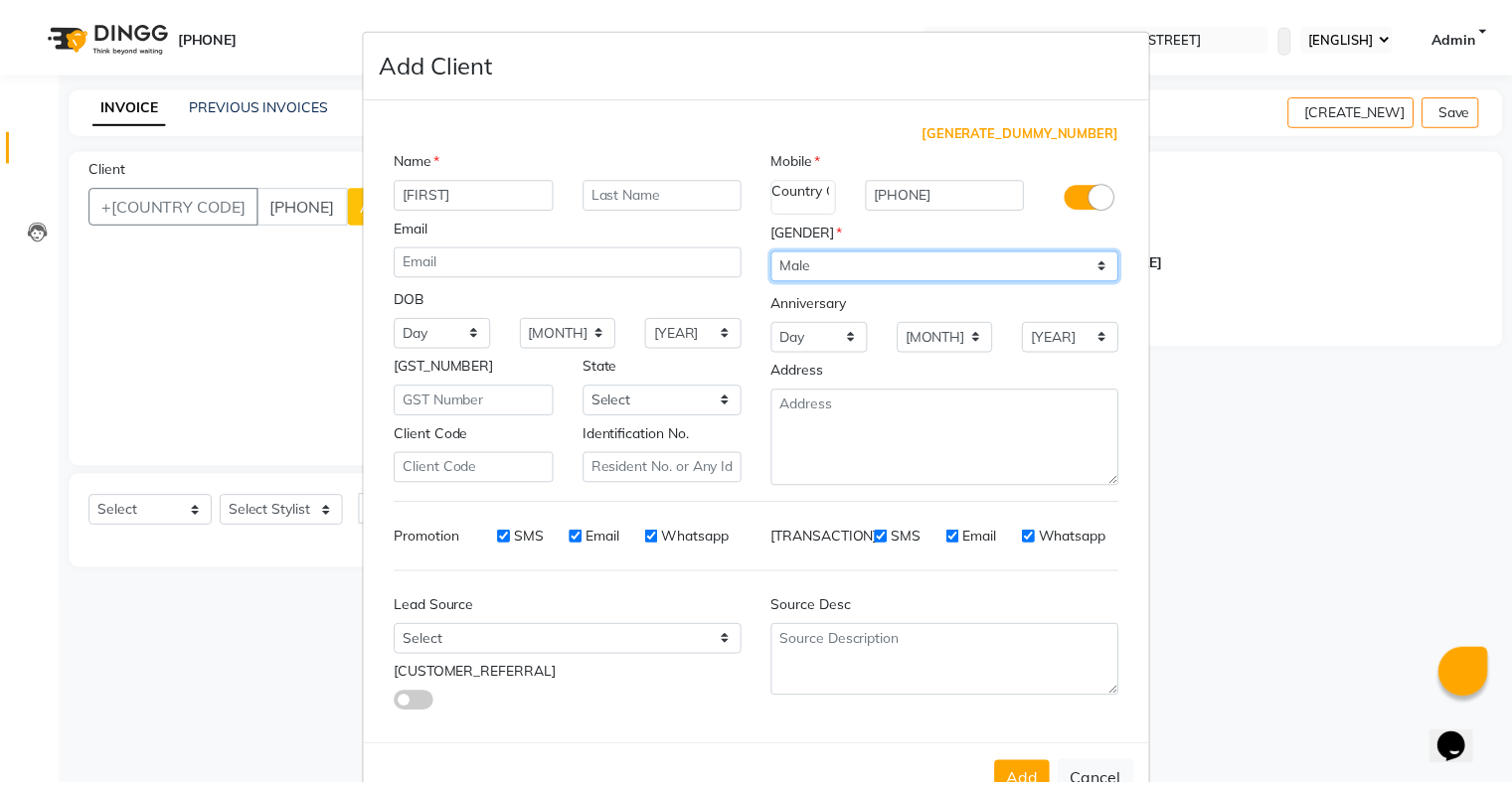 scroll, scrollTop: 65, scrollLeft: 0, axis: vertical 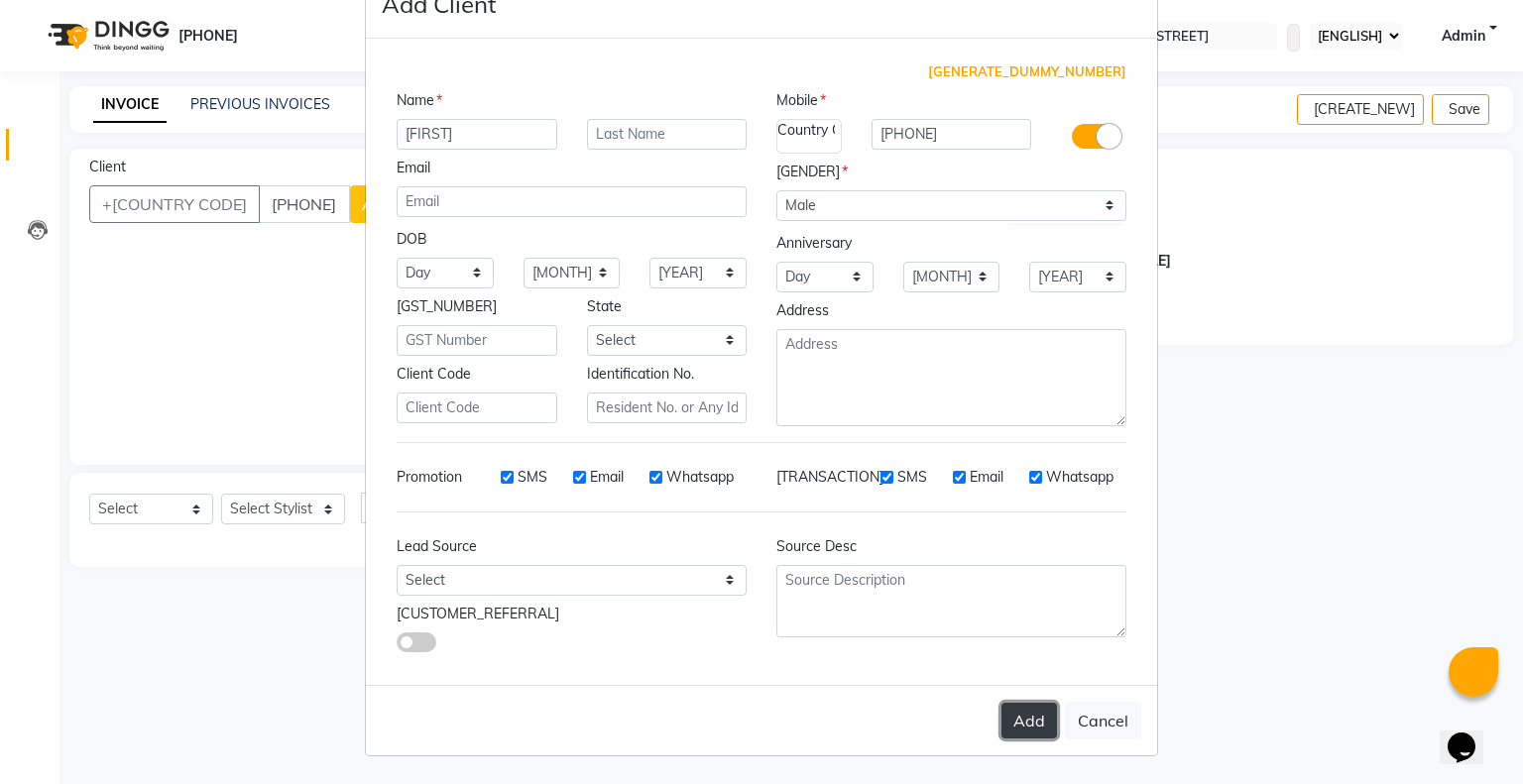 click on "Add" at bounding box center (1029, 721) 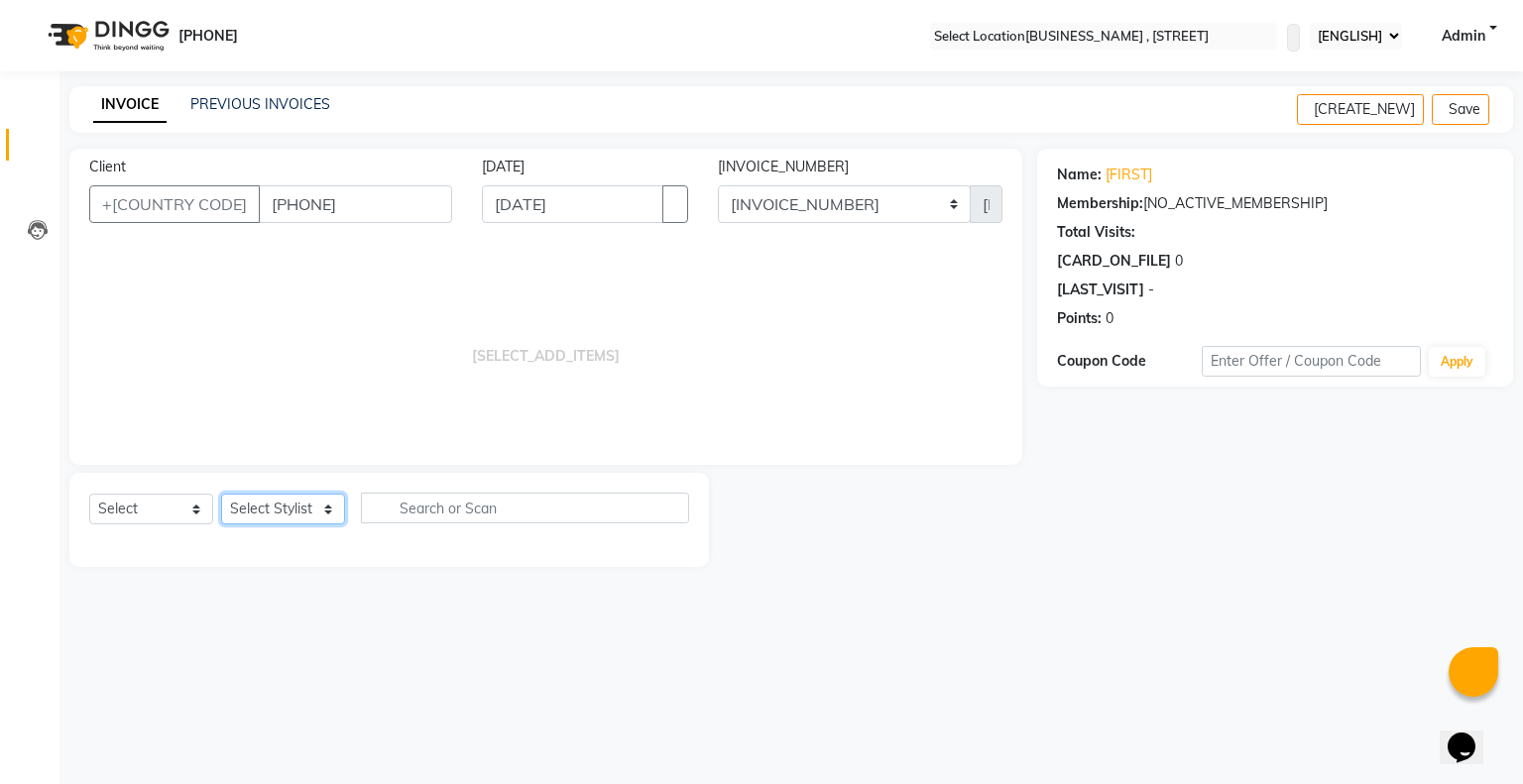 click on "Select Stylist [FIRST] [FIRST] [FIRST] [FIRST]  [FIRST]" at bounding box center [283, 508] 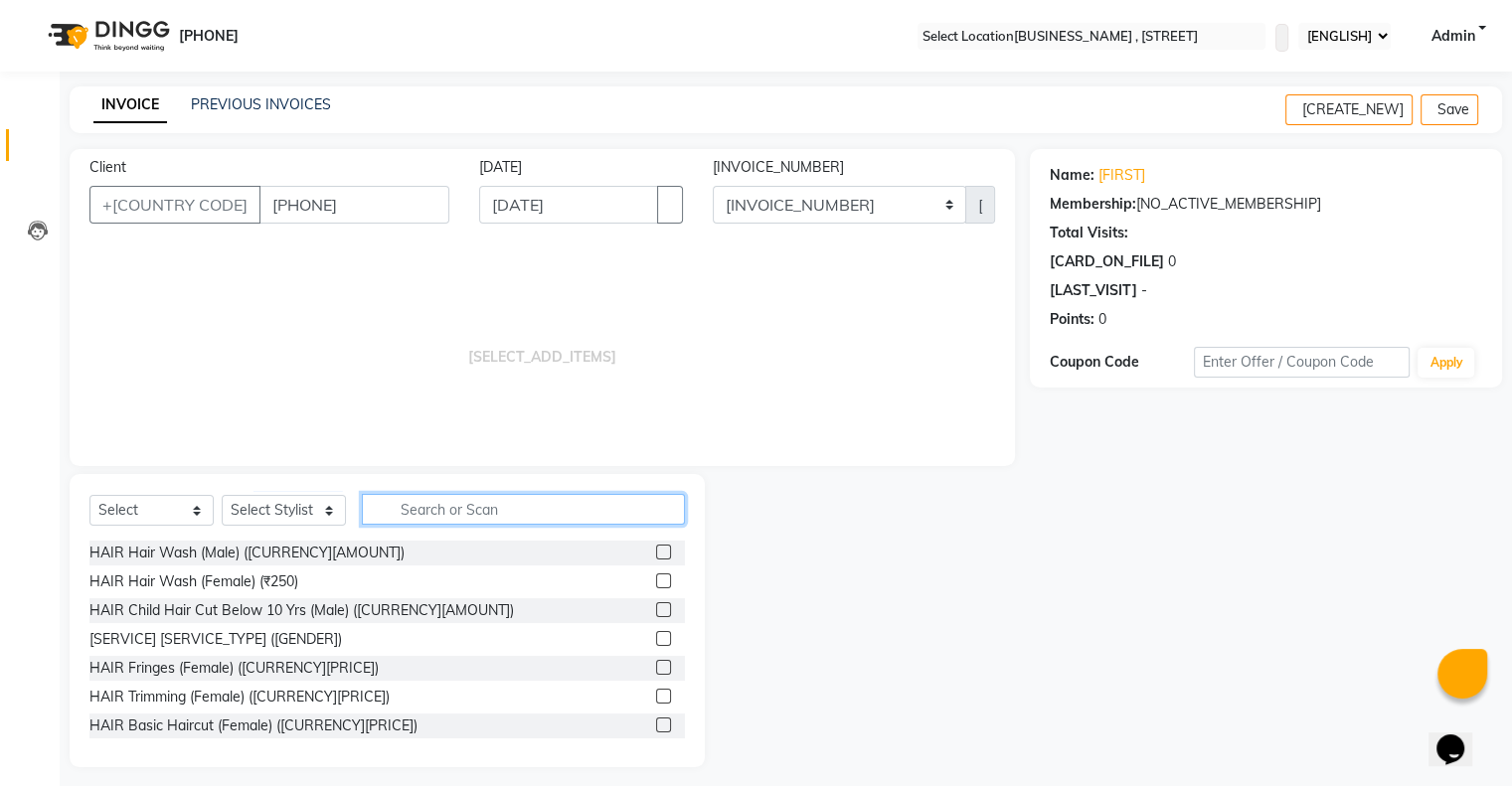 click at bounding box center (523, 509) 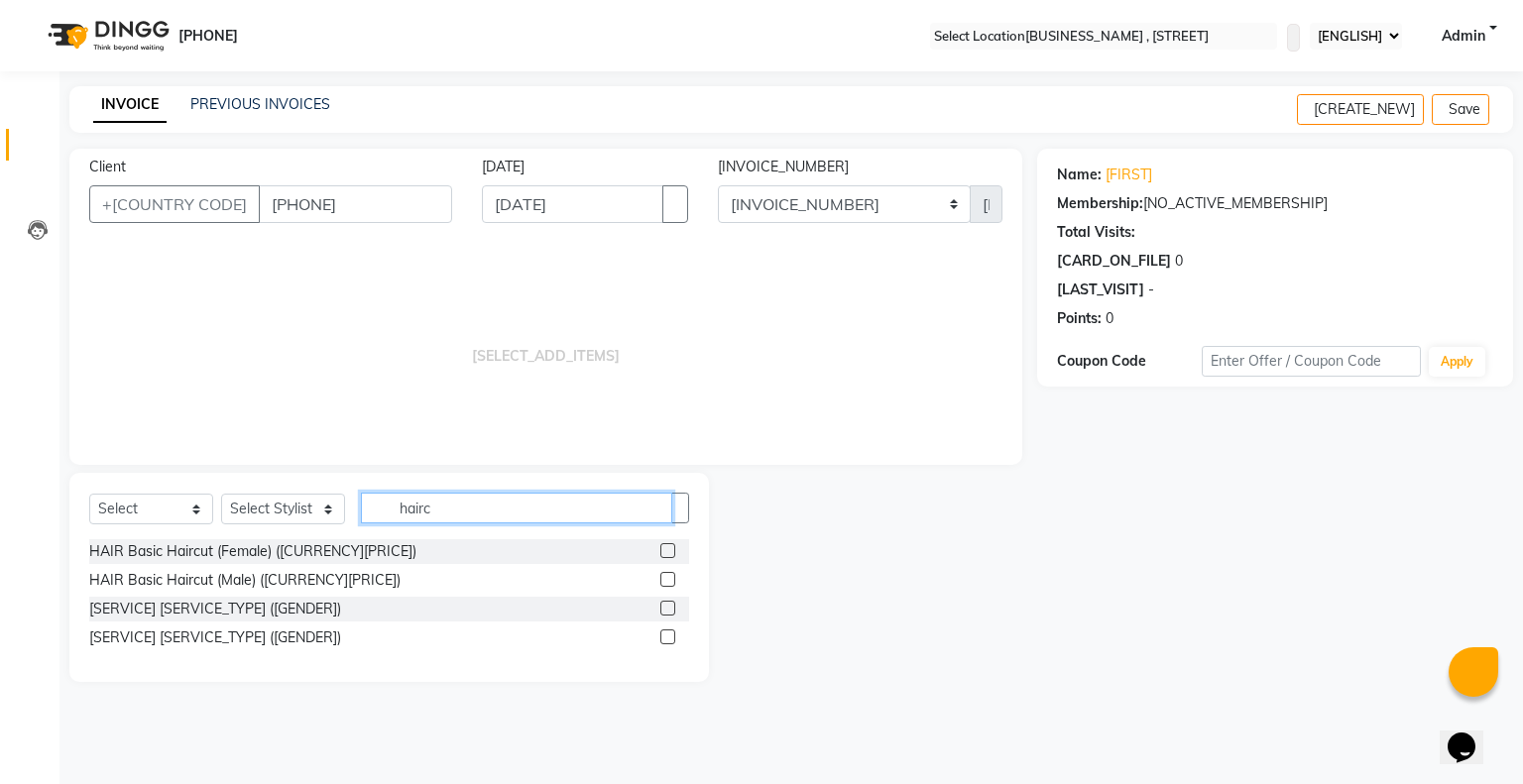 type on "hairc" 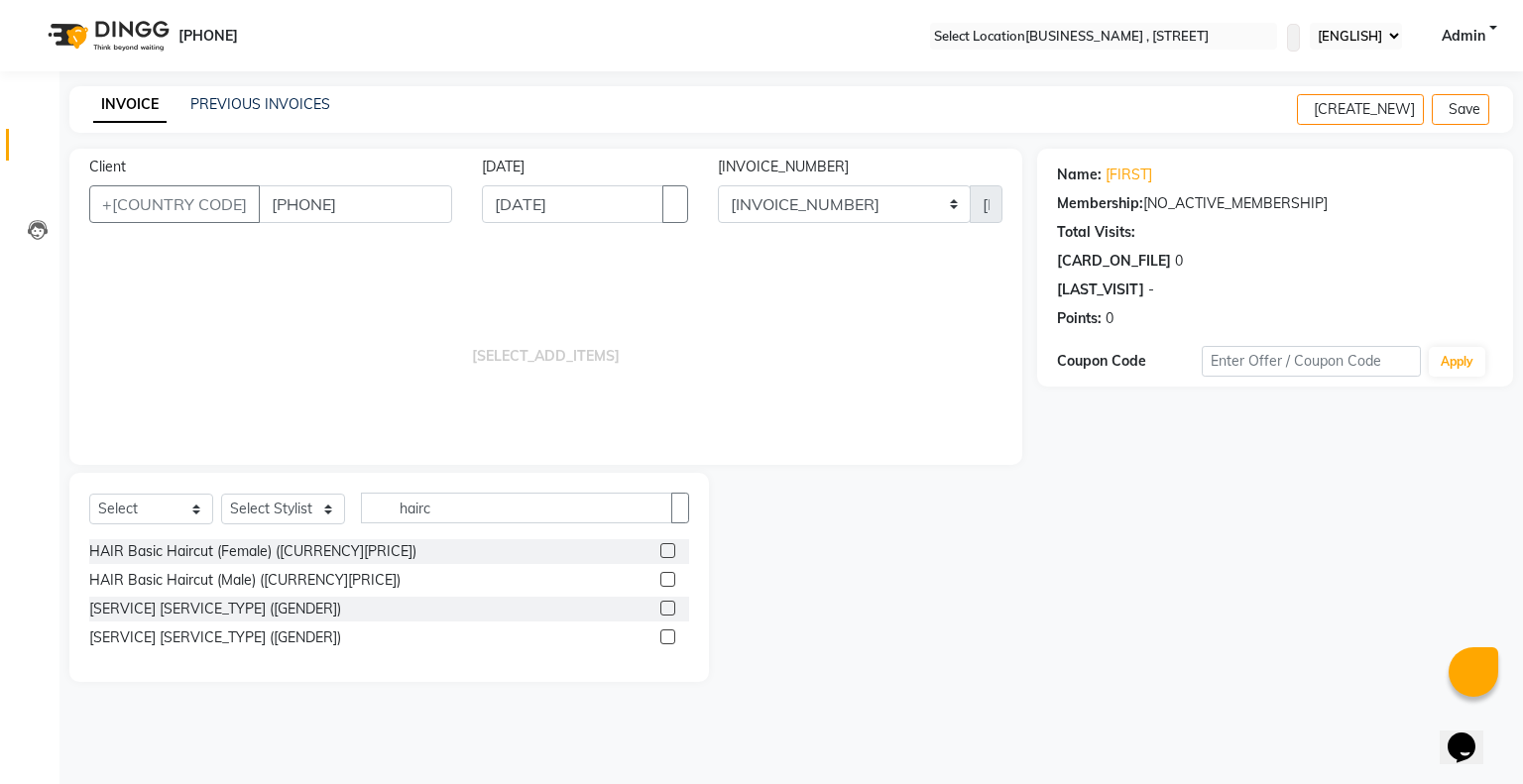click at bounding box center (667, 579) 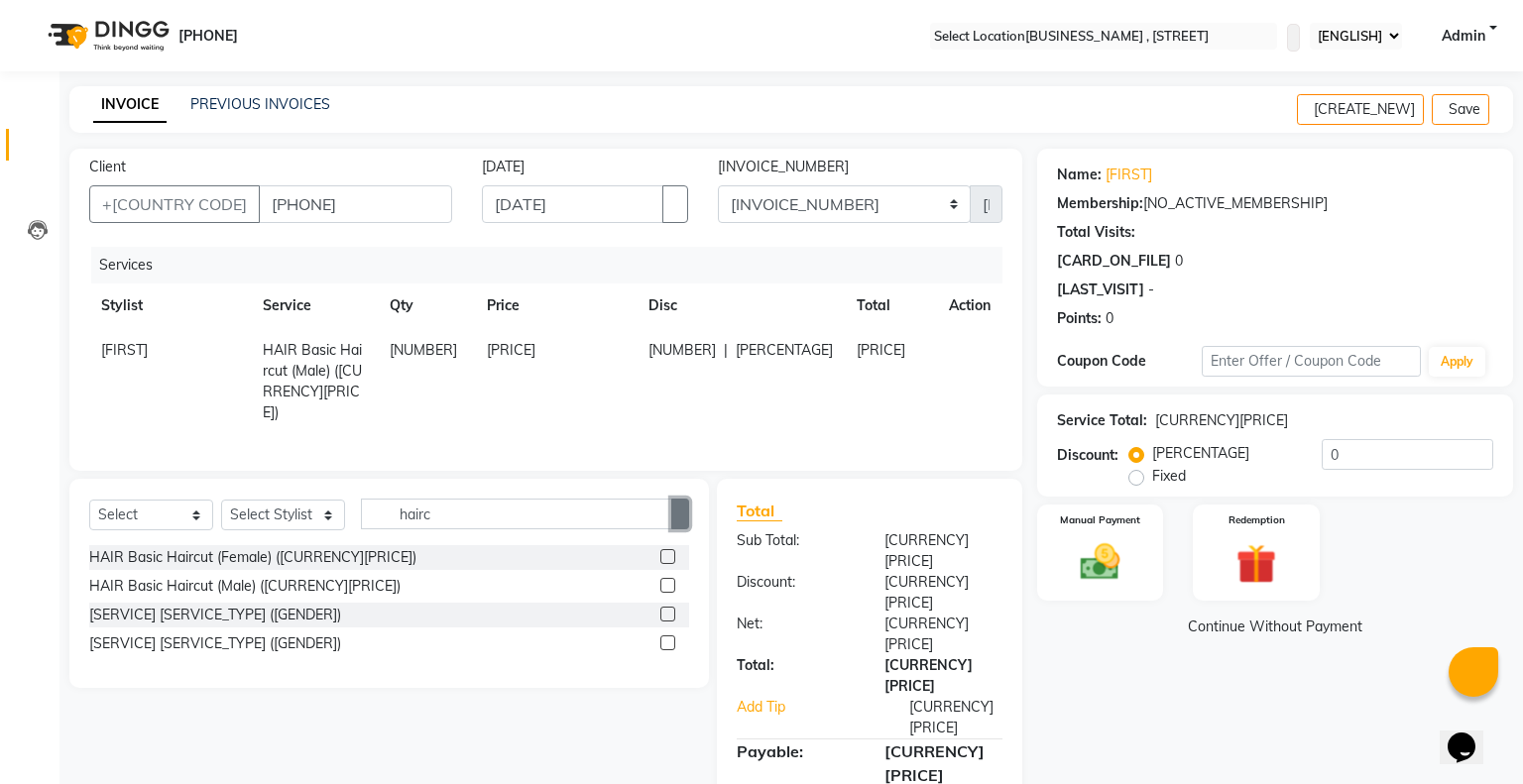 click at bounding box center (680, 514) 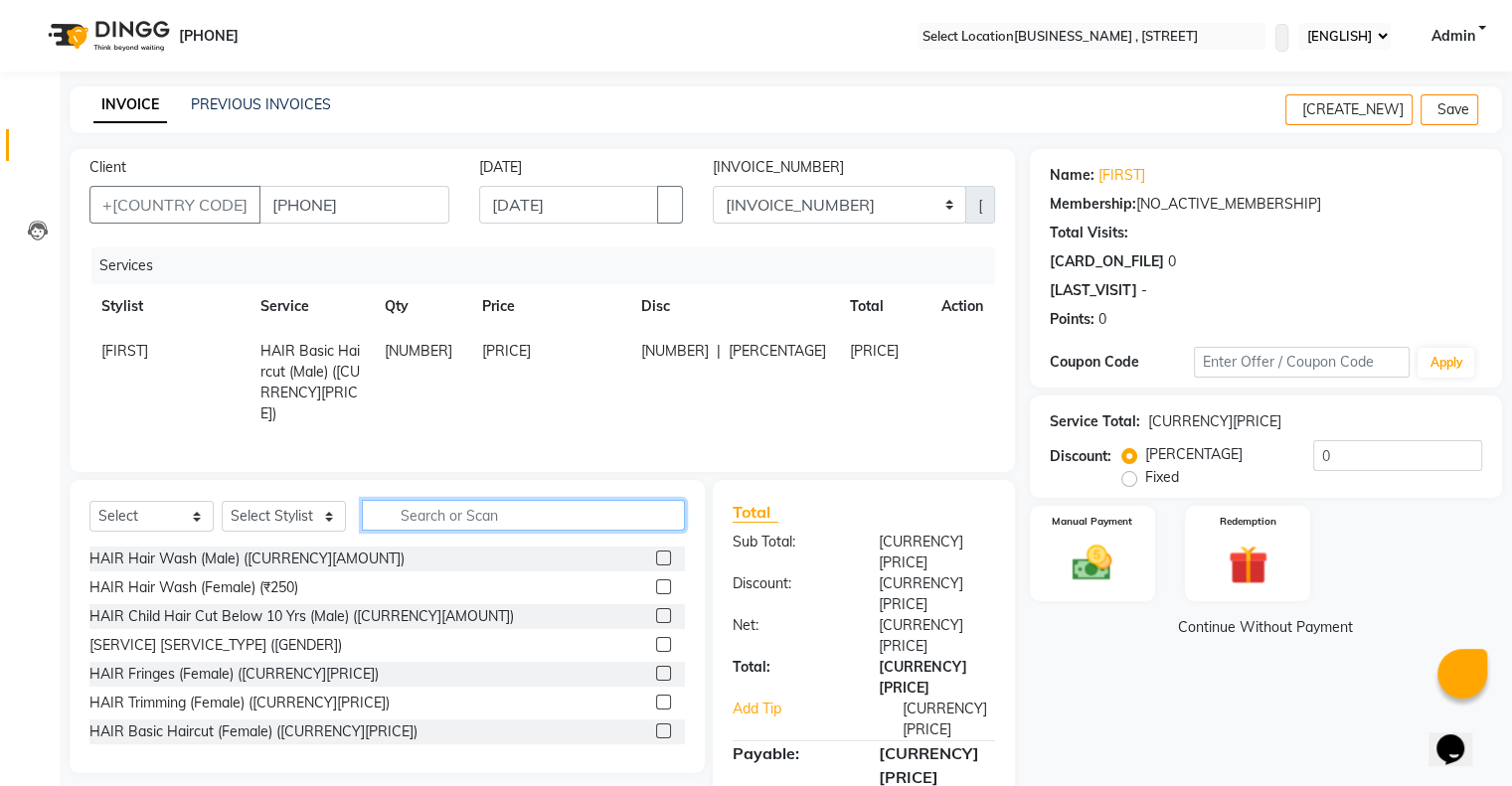 click at bounding box center [523, 515] 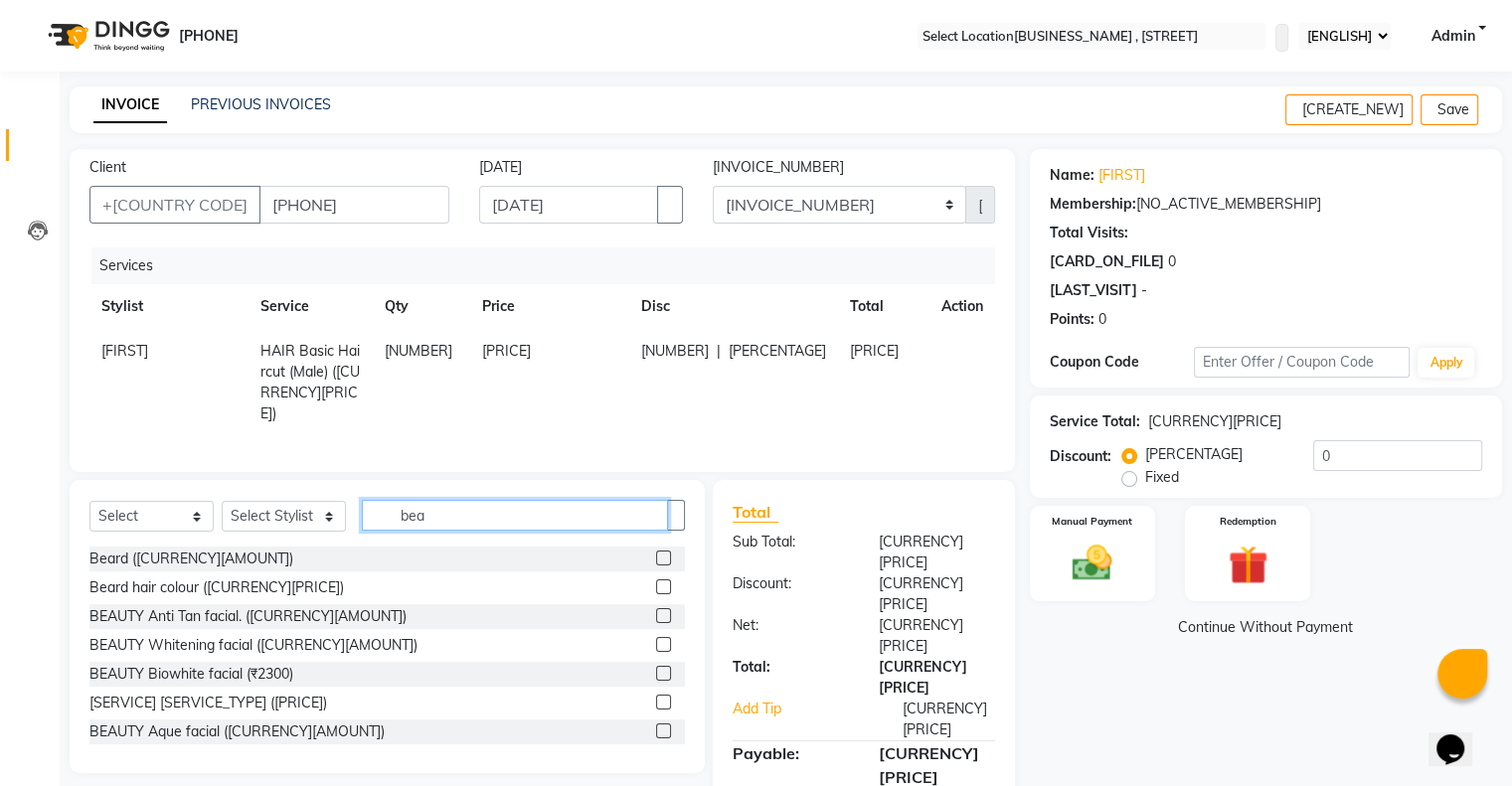 type on "bea" 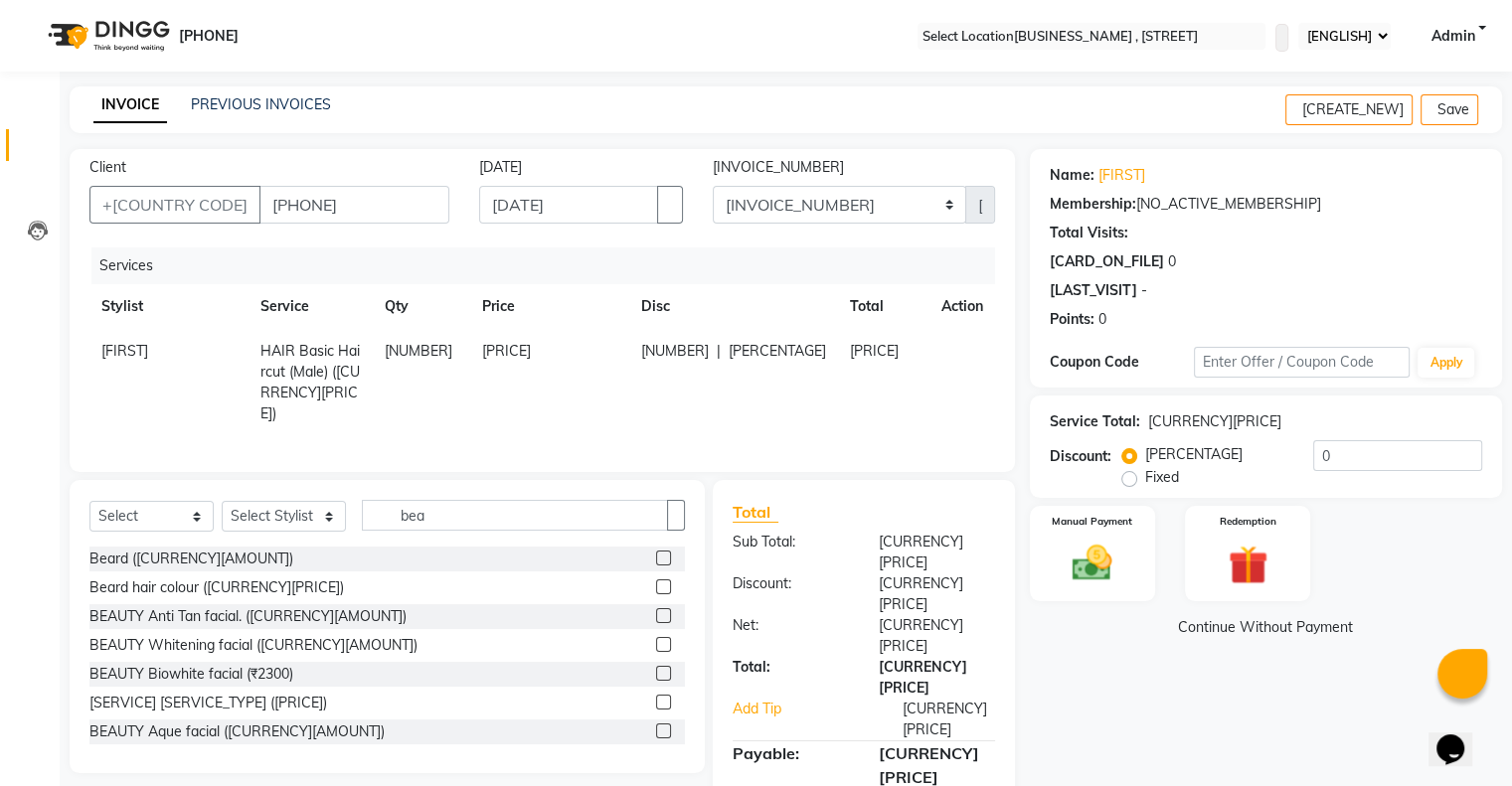 click at bounding box center [663, 557] 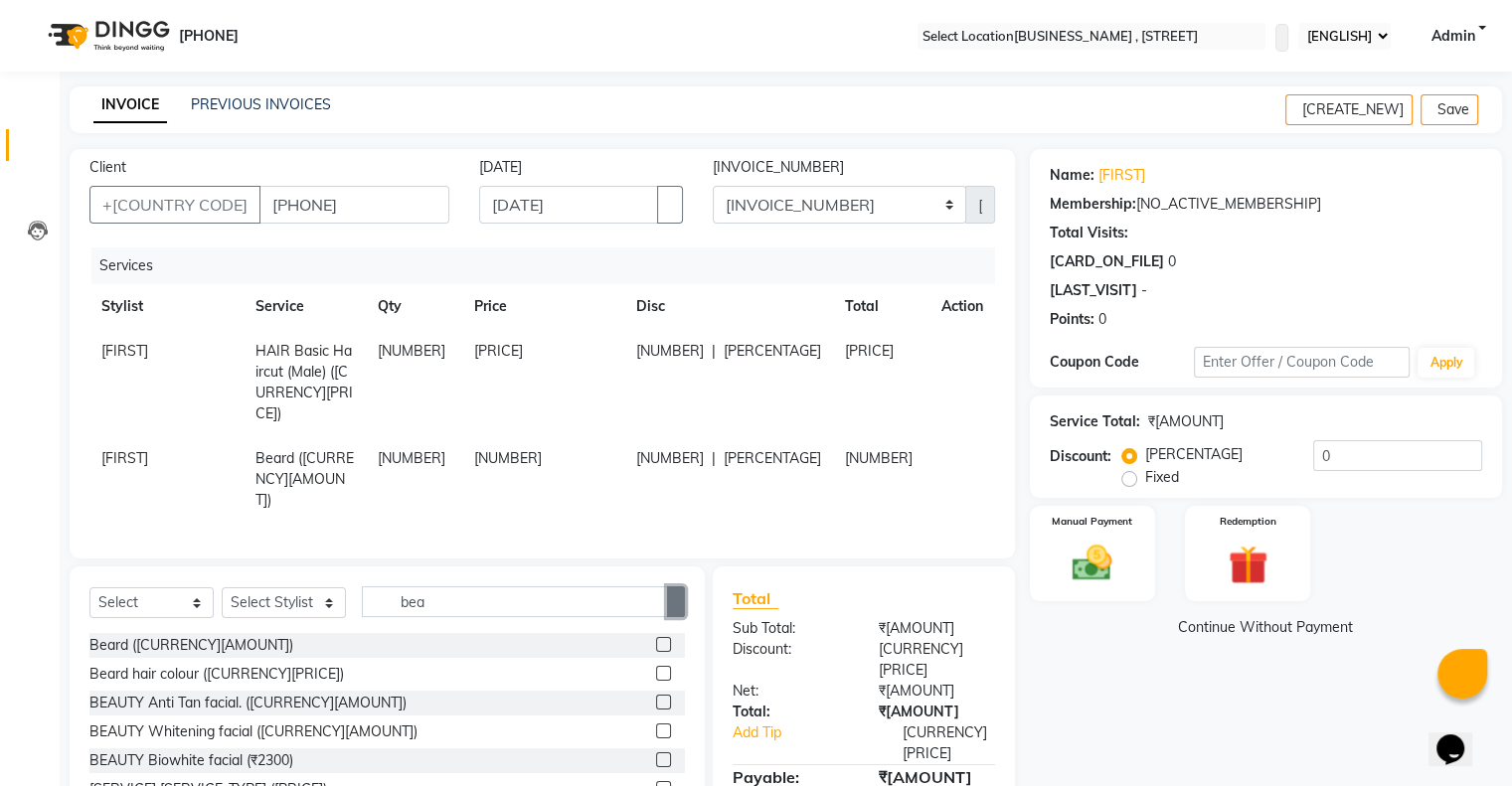 click at bounding box center (676, 602) 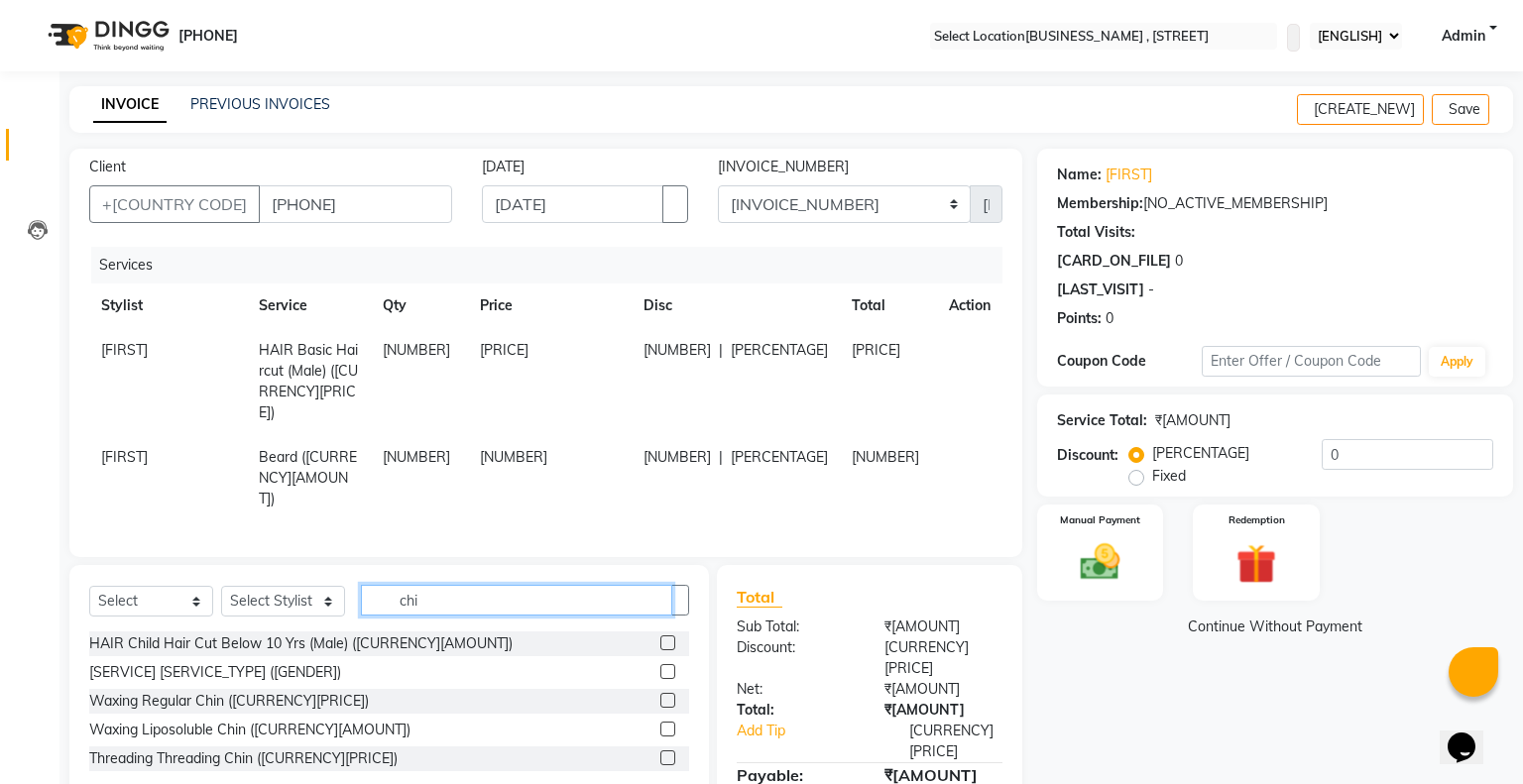 type on "chi" 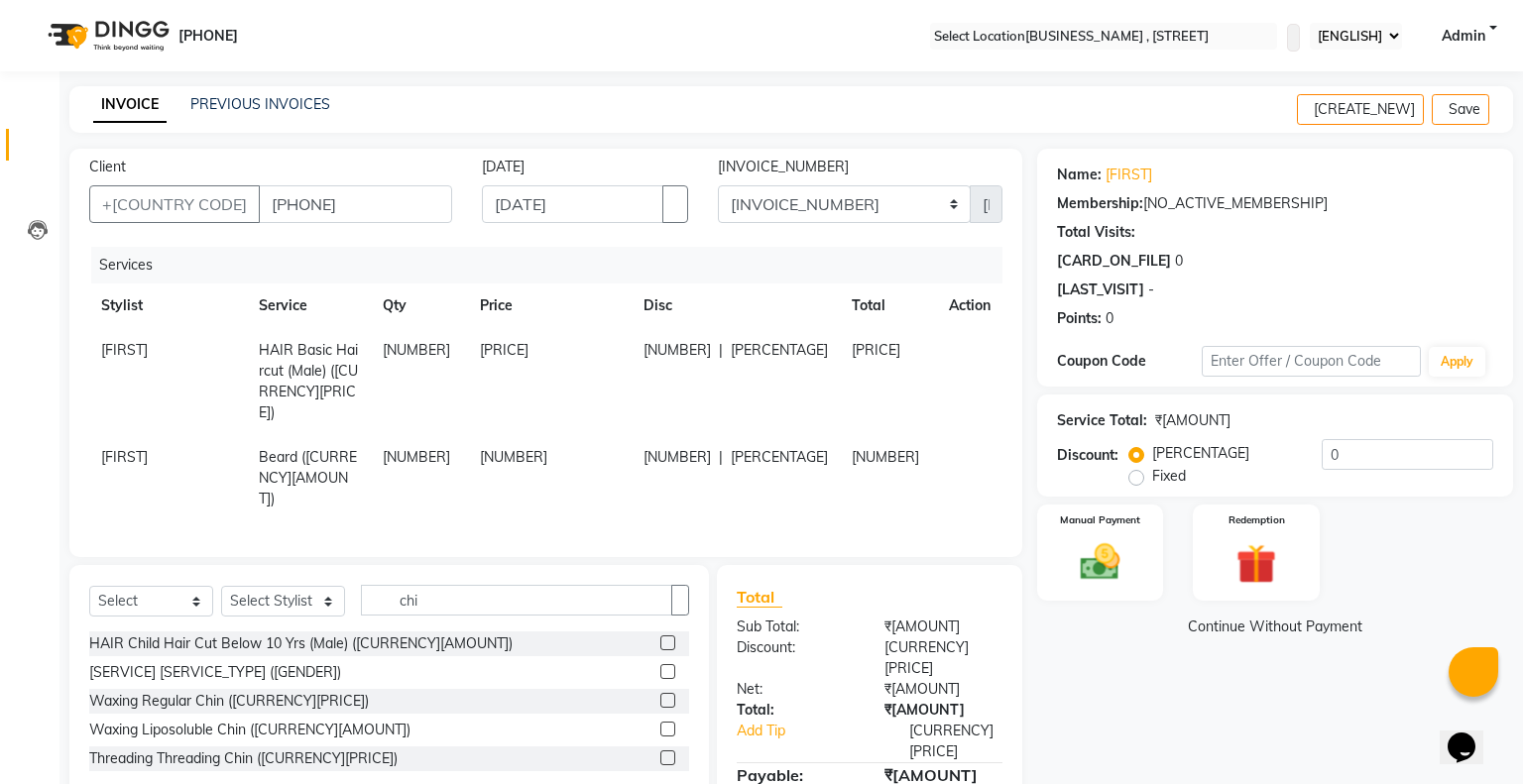 click at bounding box center (667, 642) 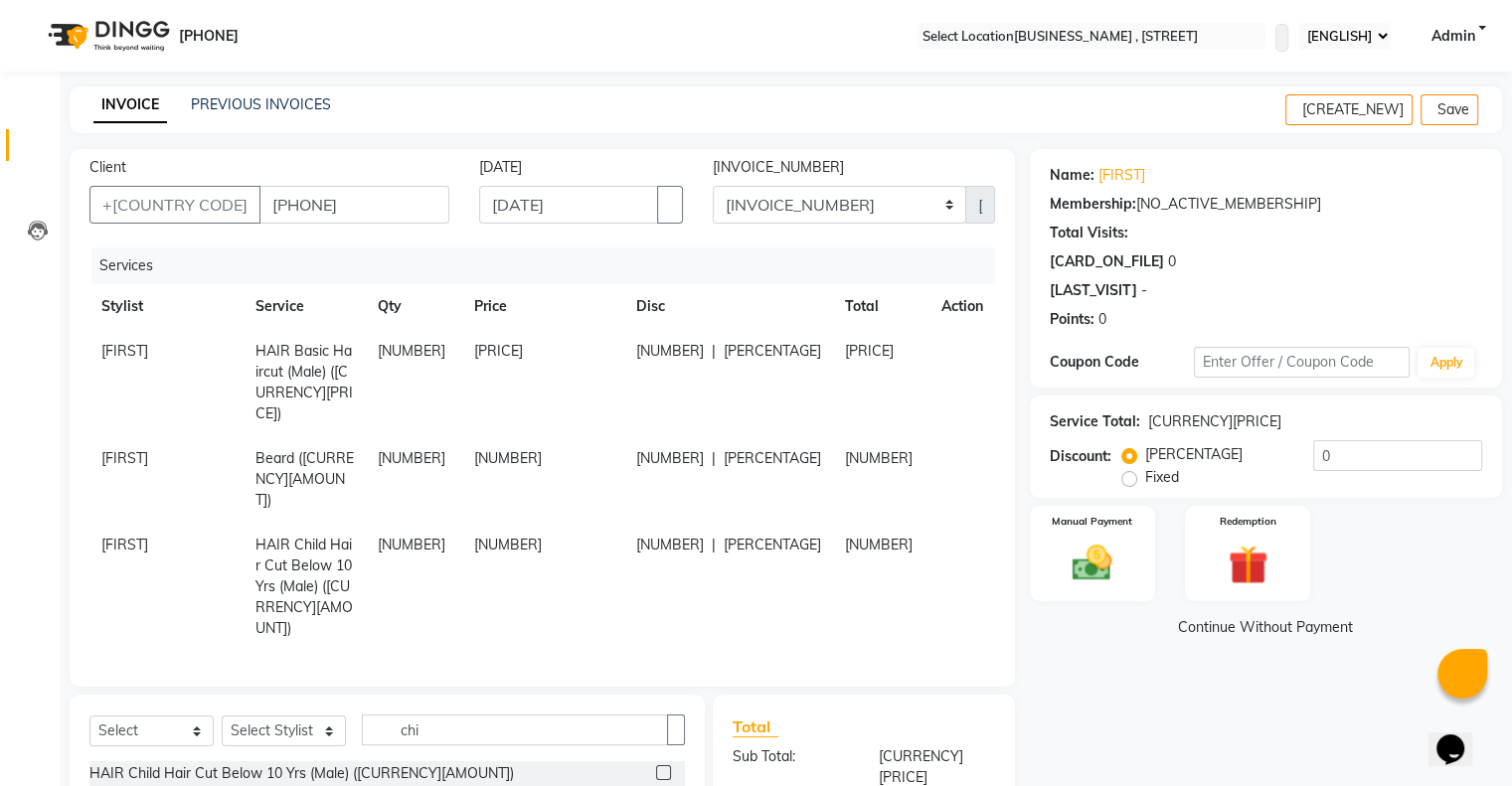 click on "Fixed" at bounding box center (1162, 477) 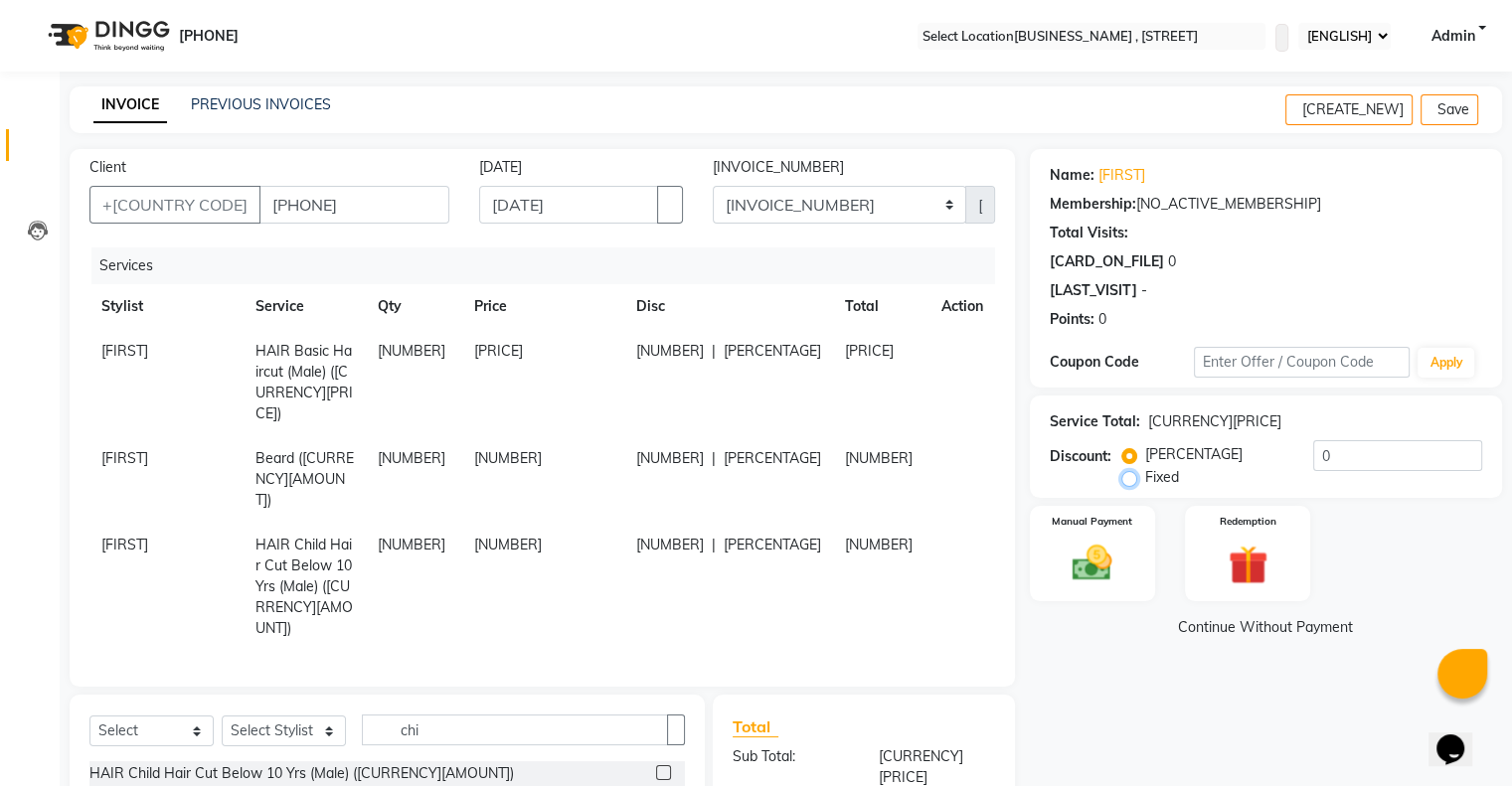 click on "Fixed" at bounding box center (1133, 477) 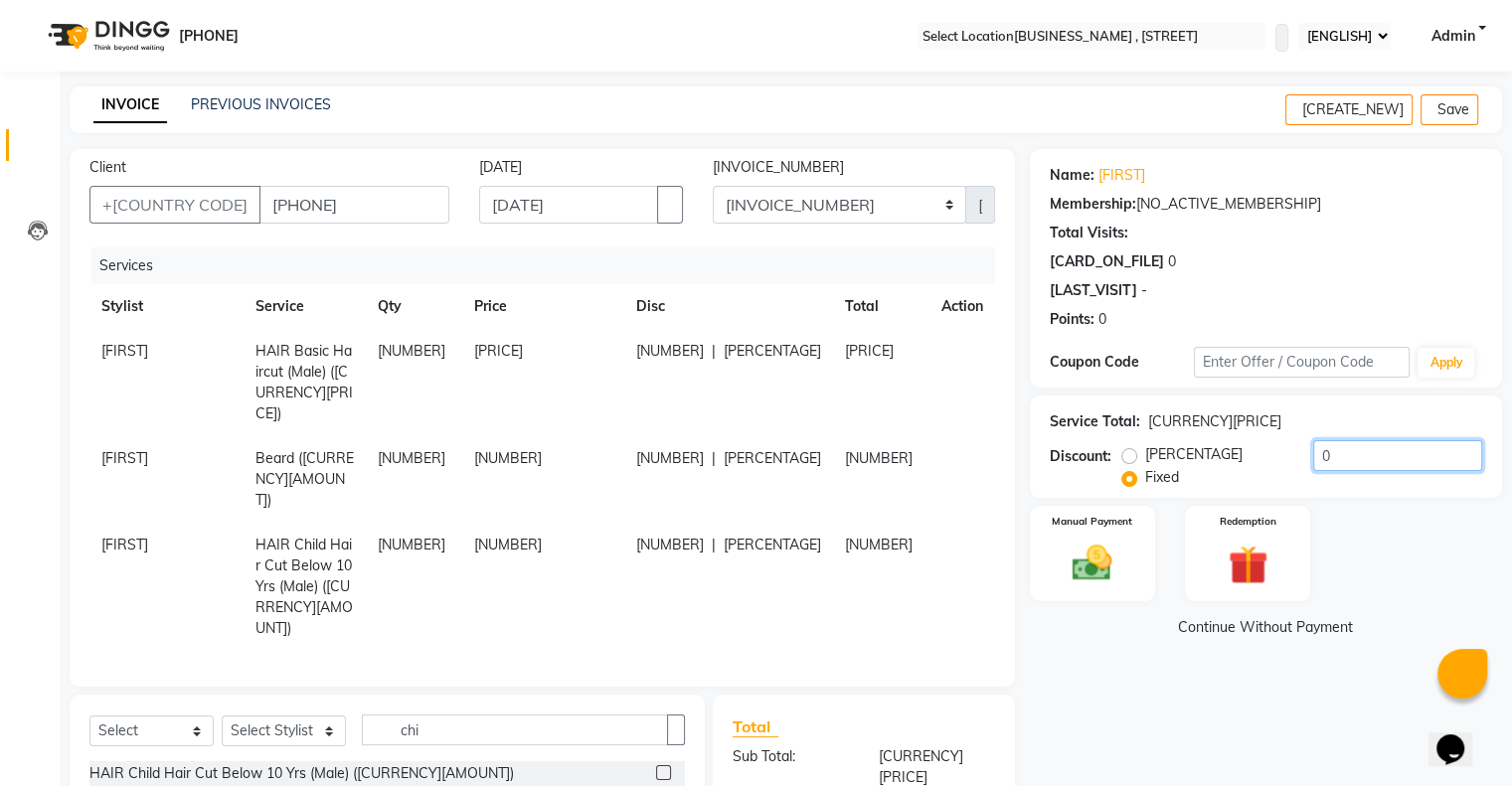 click on "0" at bounding box center (1398, 455) 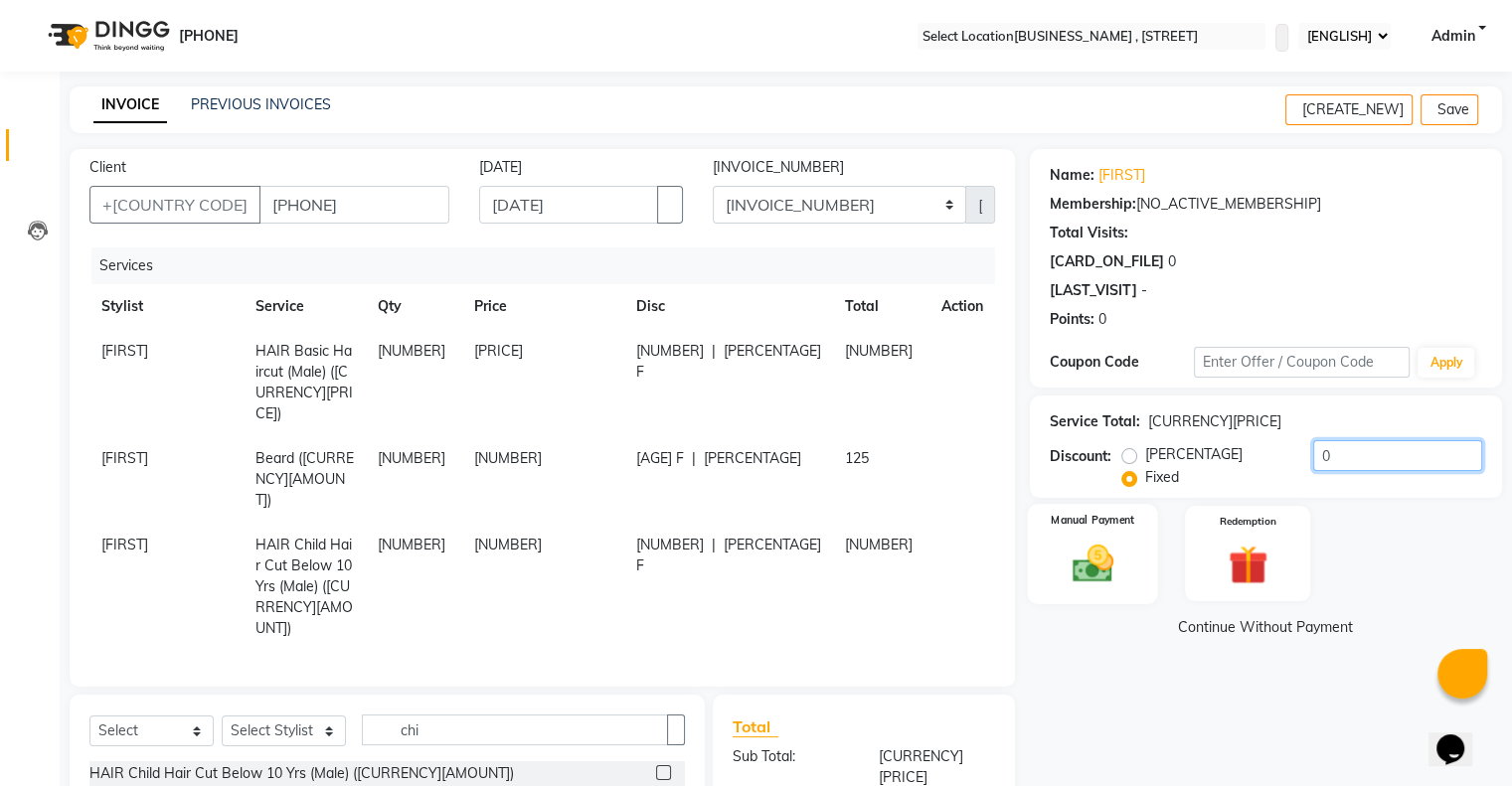 type on "[NUMBER]" 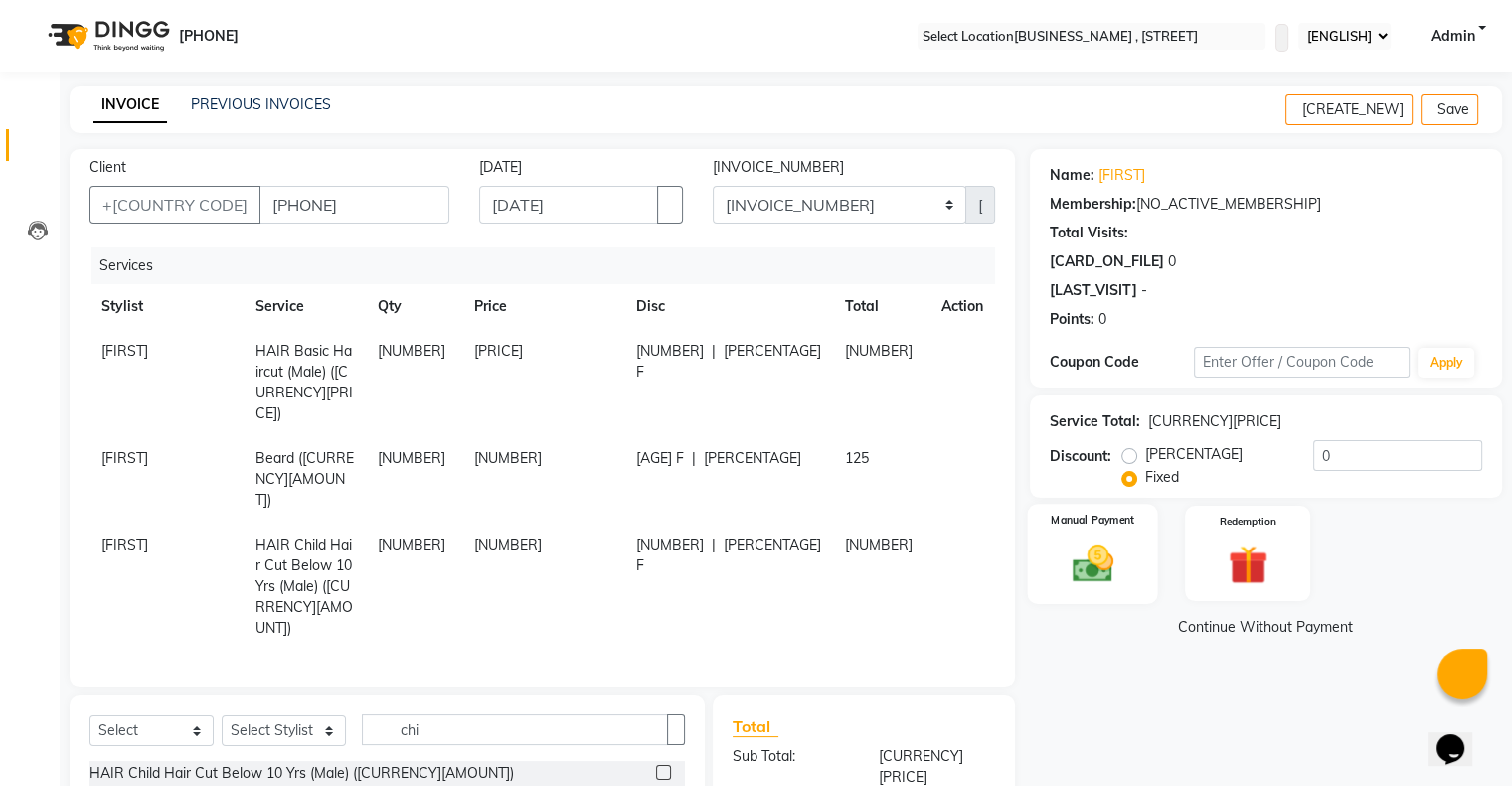 click at bounding box center [1092, 563] 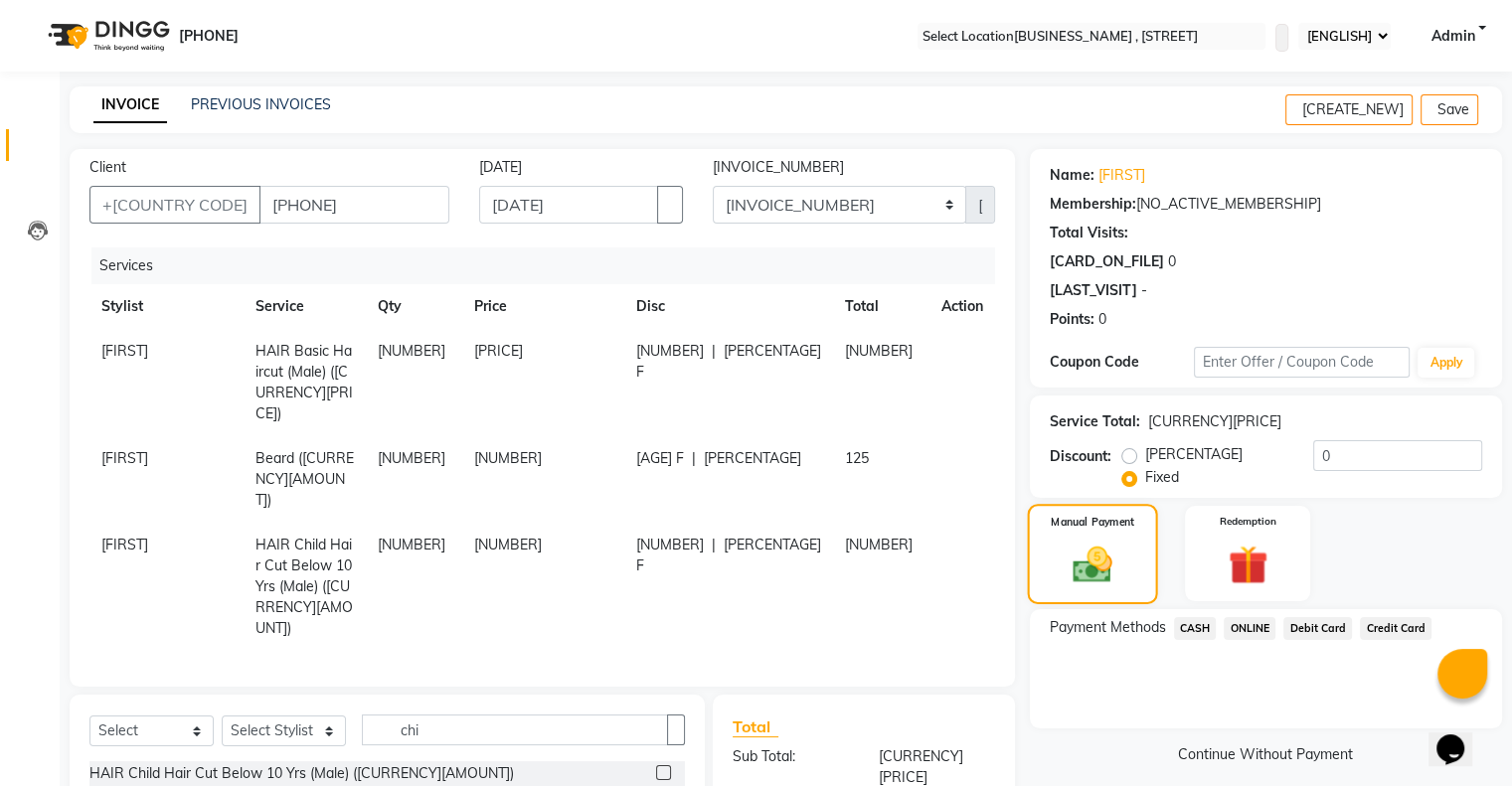 scroll, scrollTop: 78, scrollLeft: 0, axis: vertical 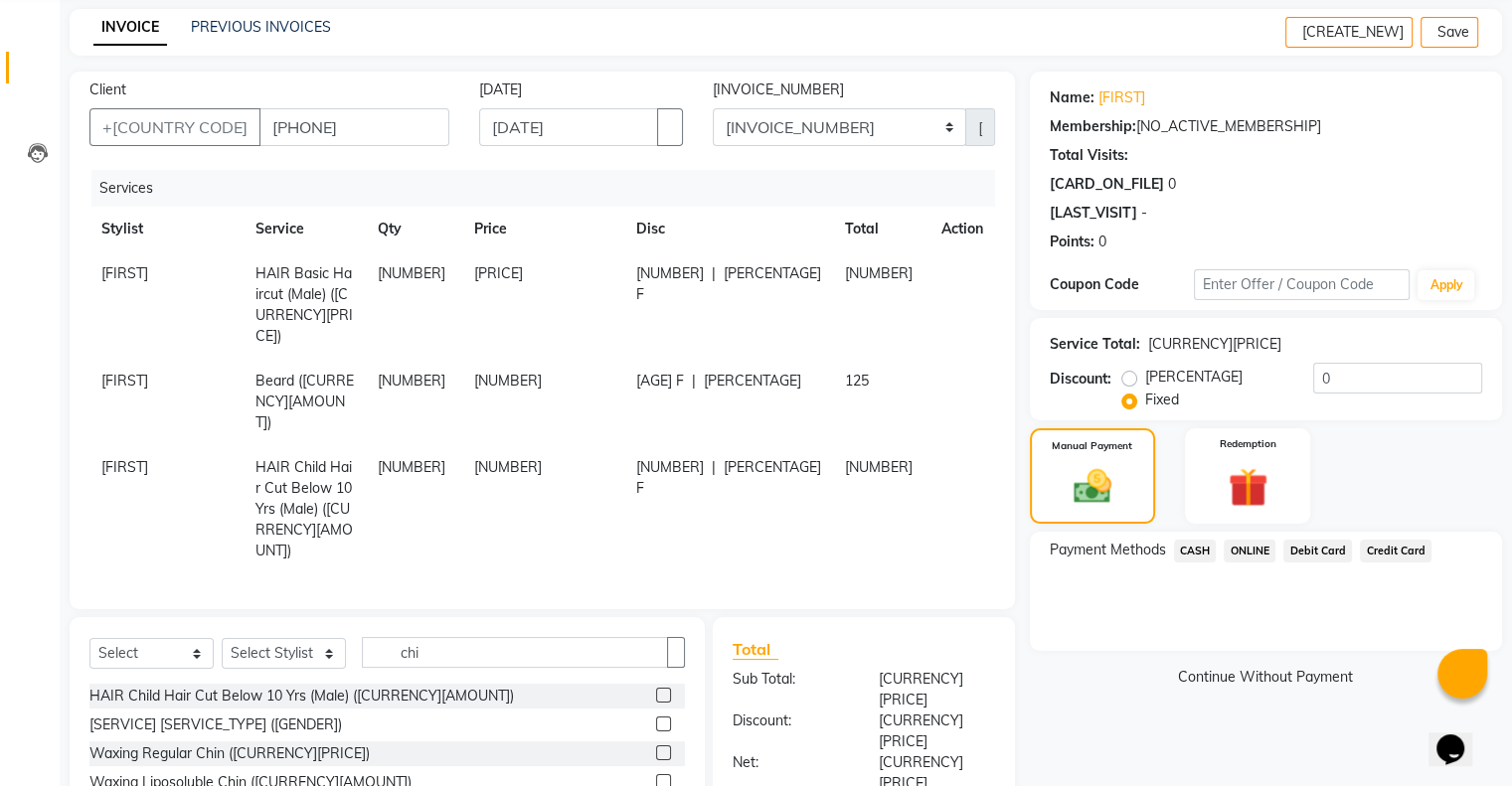click on "ONLINE" at bounding box center [1195, 550] 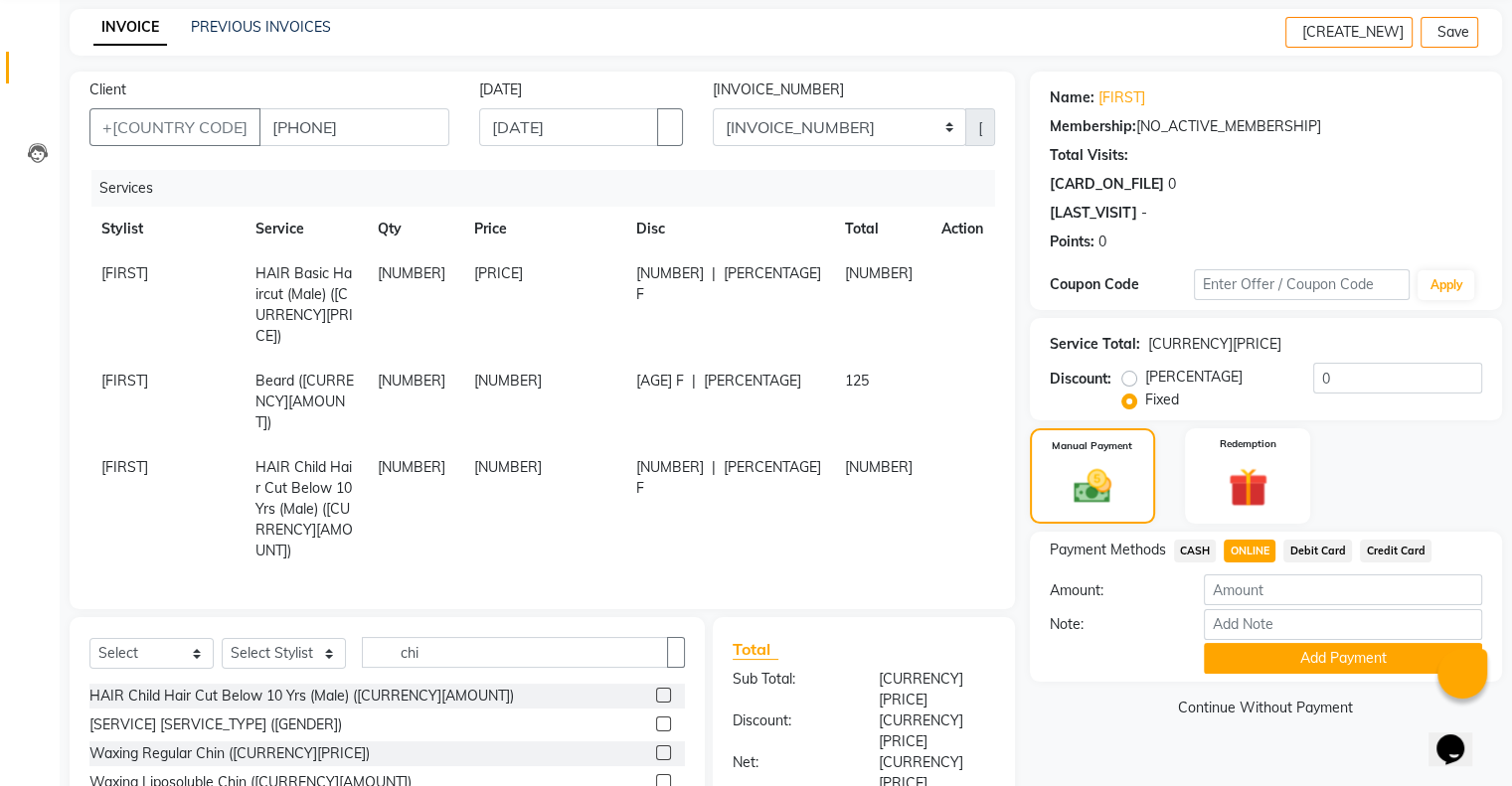 click on "CASH" at bounding box center (1195, 550) 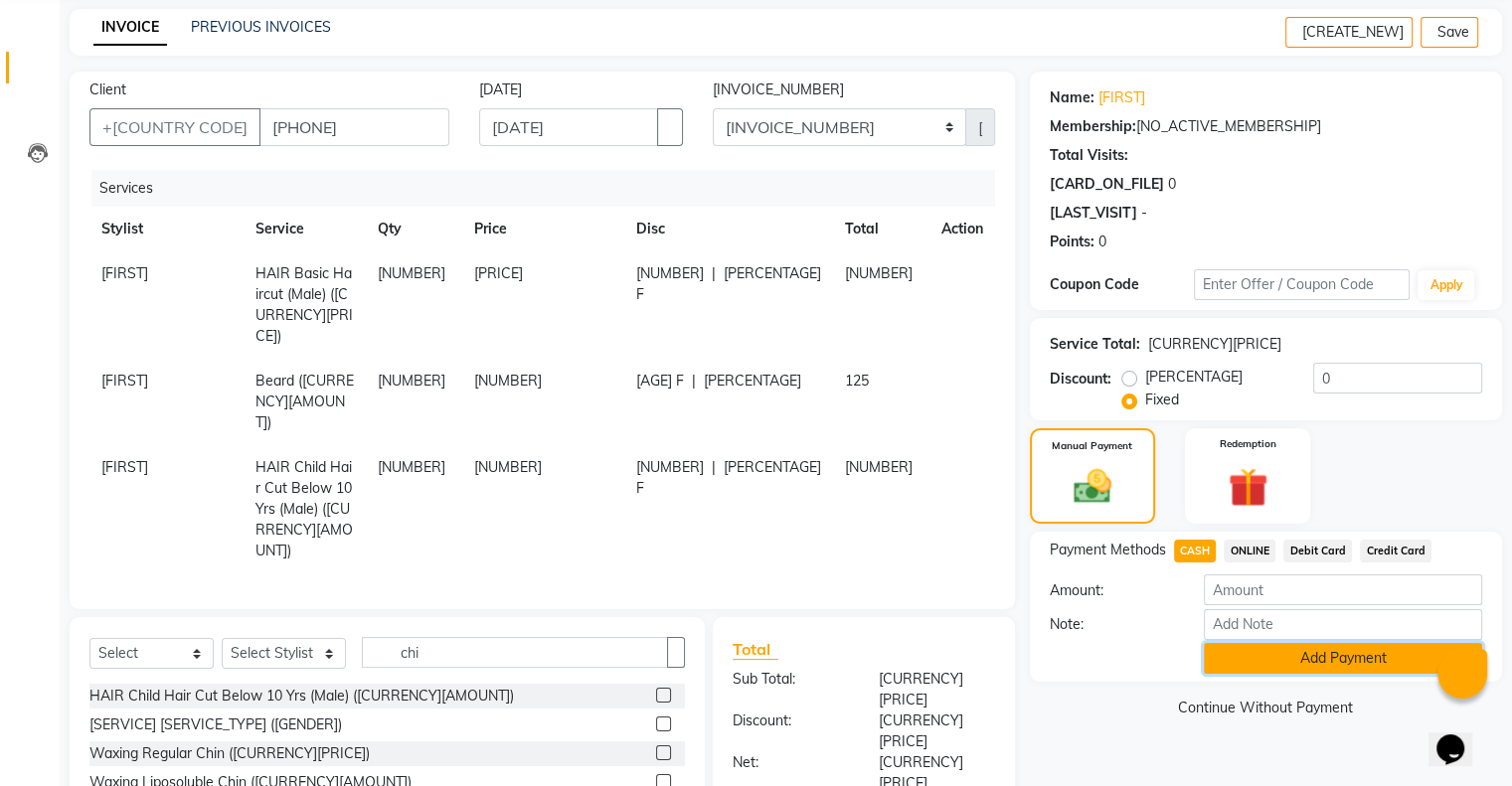 click on "Add Payment" at bounding box center [1343, 658] 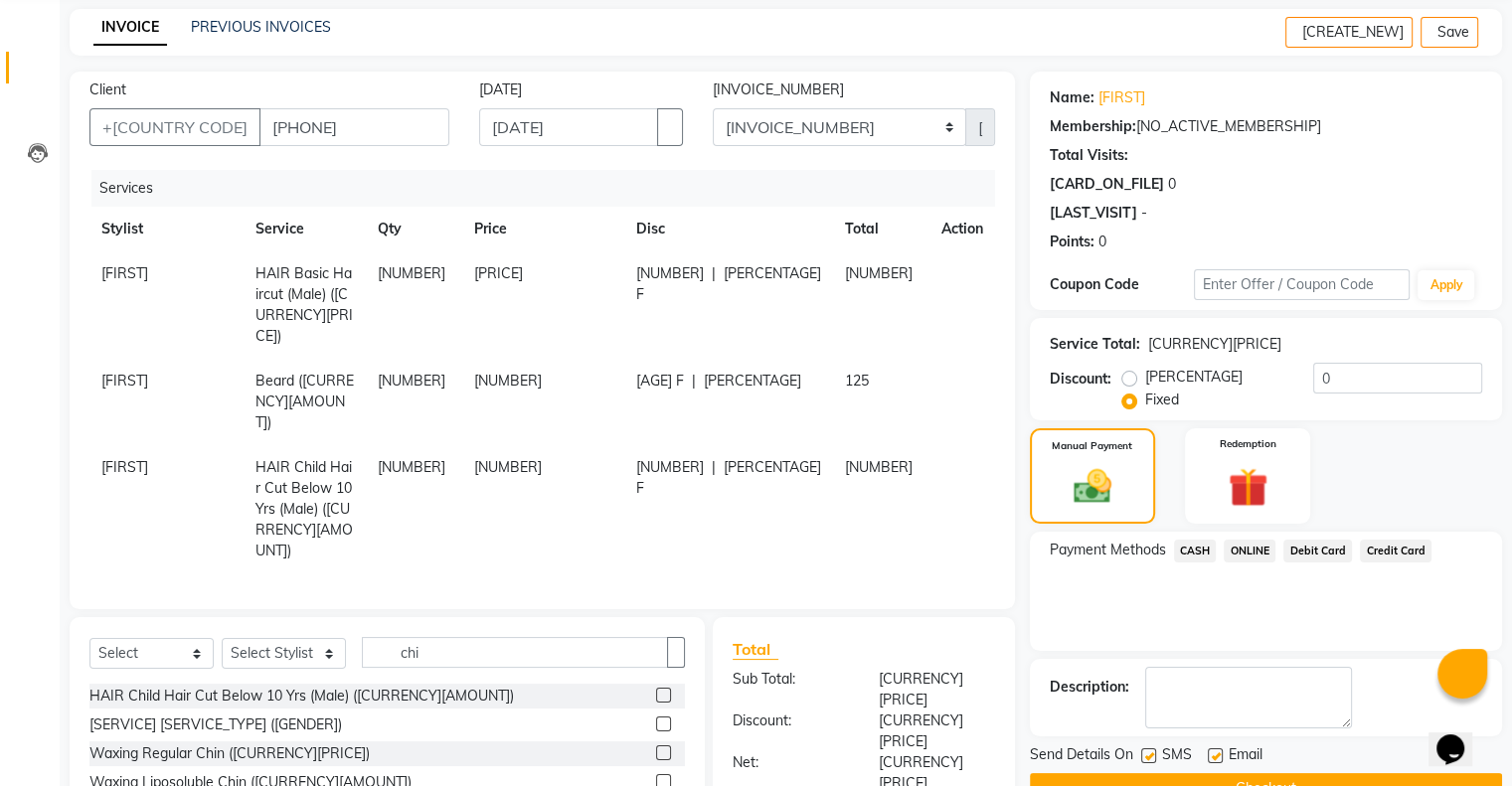 scroll, scrollTop: 148, scrollLeft: 0, axis: vertical 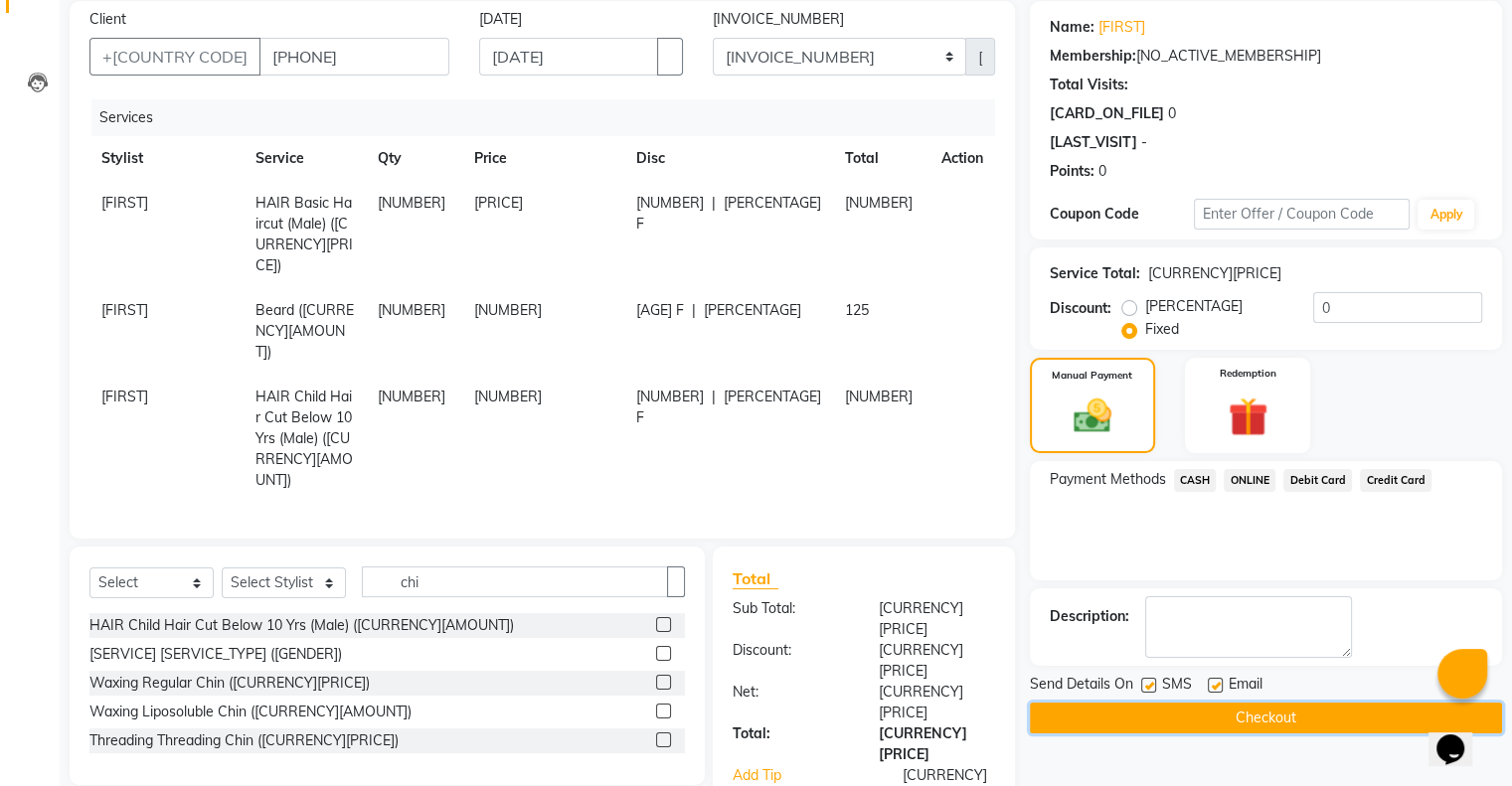 click on "Checkout" at bounding box center (1265, 717) 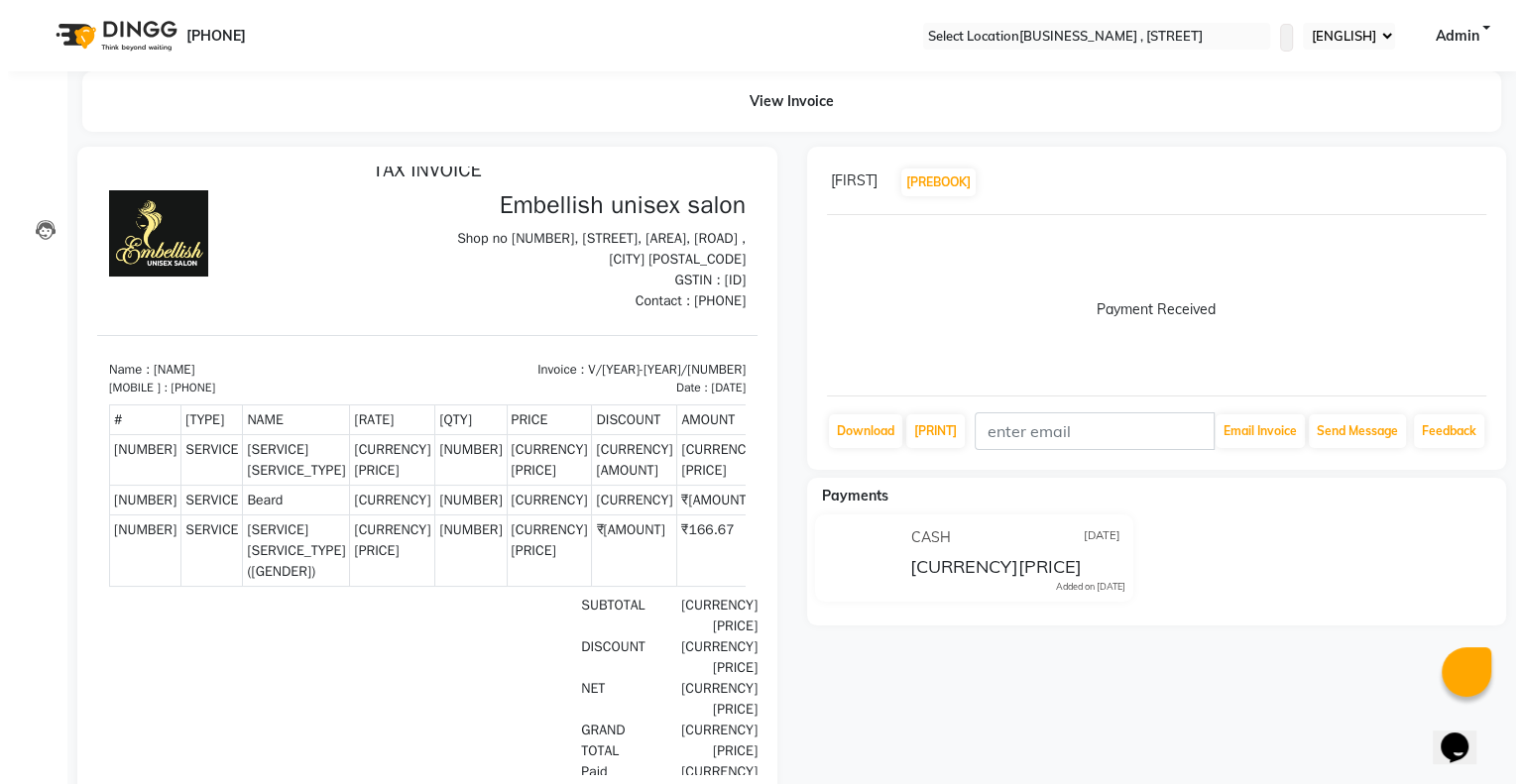 scroll, scrollTop: 0, scrollLeft: 0, axis: both 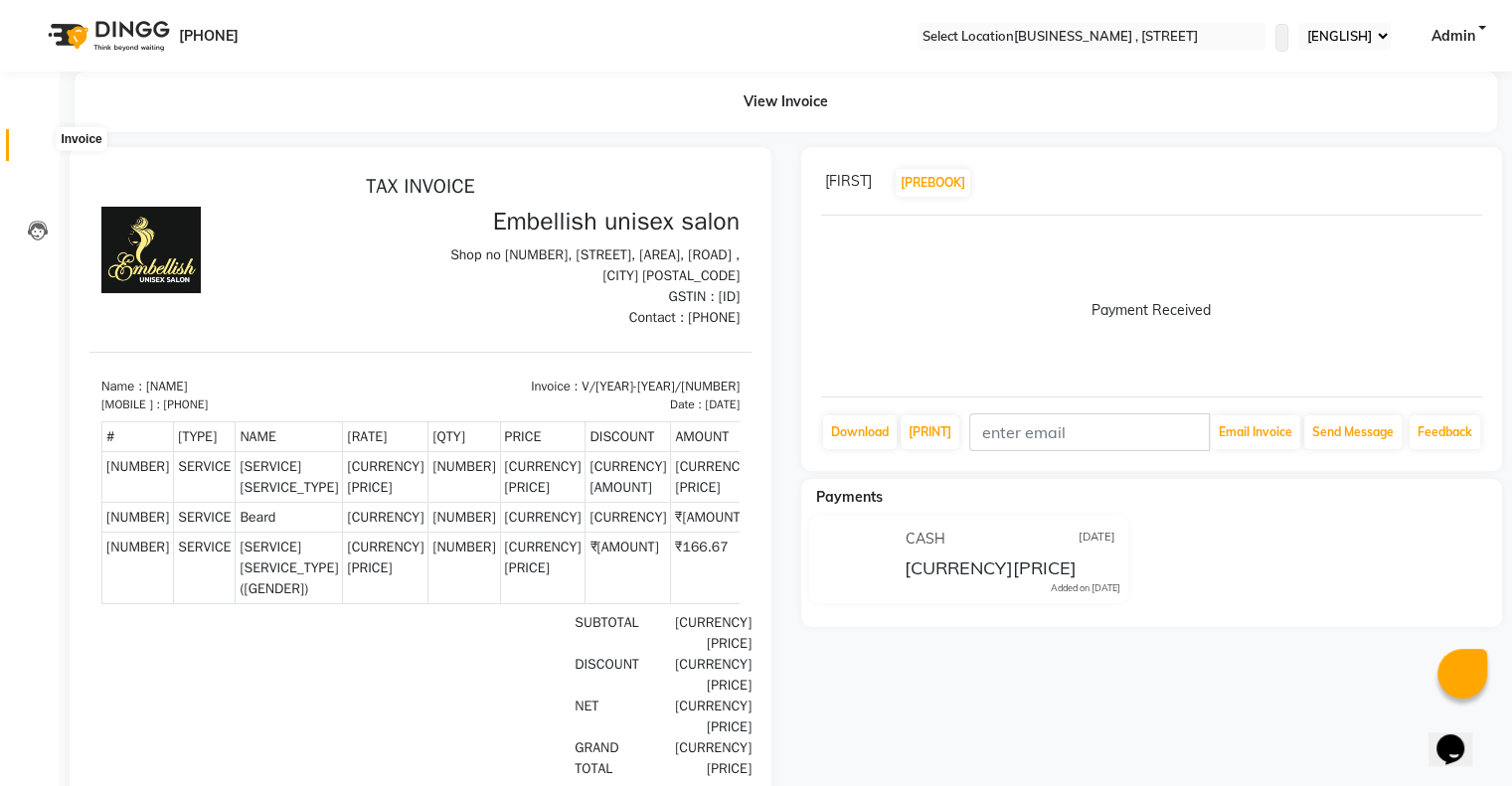 click at bounding box center [38, 150] 